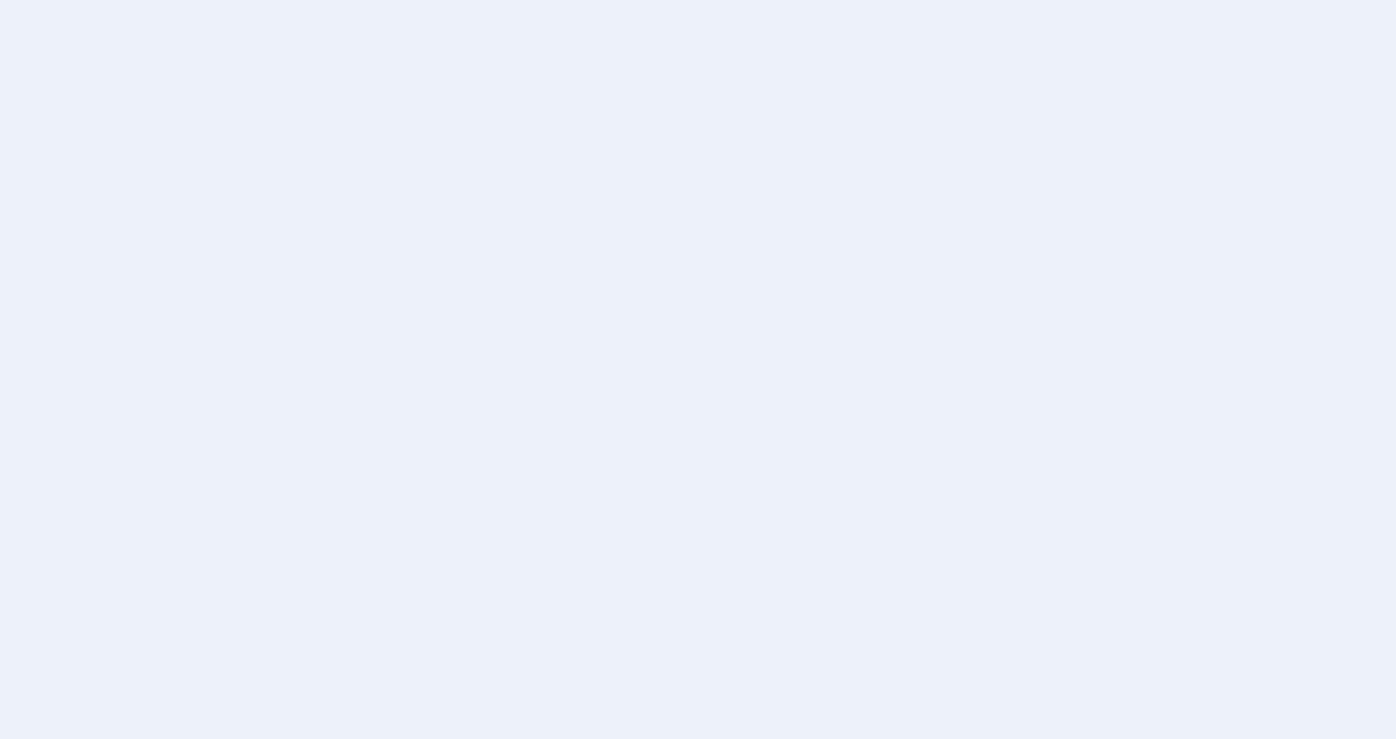 scroll, scrollTop: 0, scrollLeft: 0, axis: both 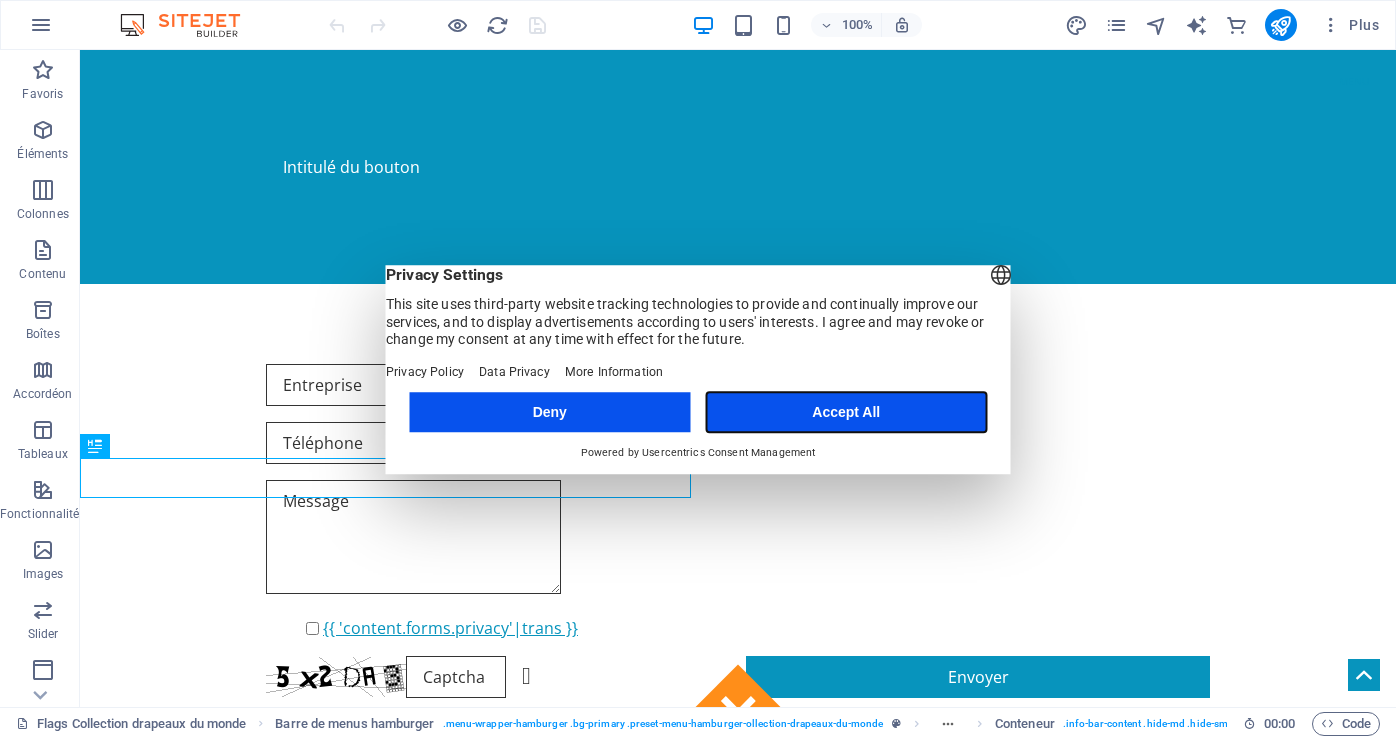 click on "Accept All" at bounding box center [846, 412] 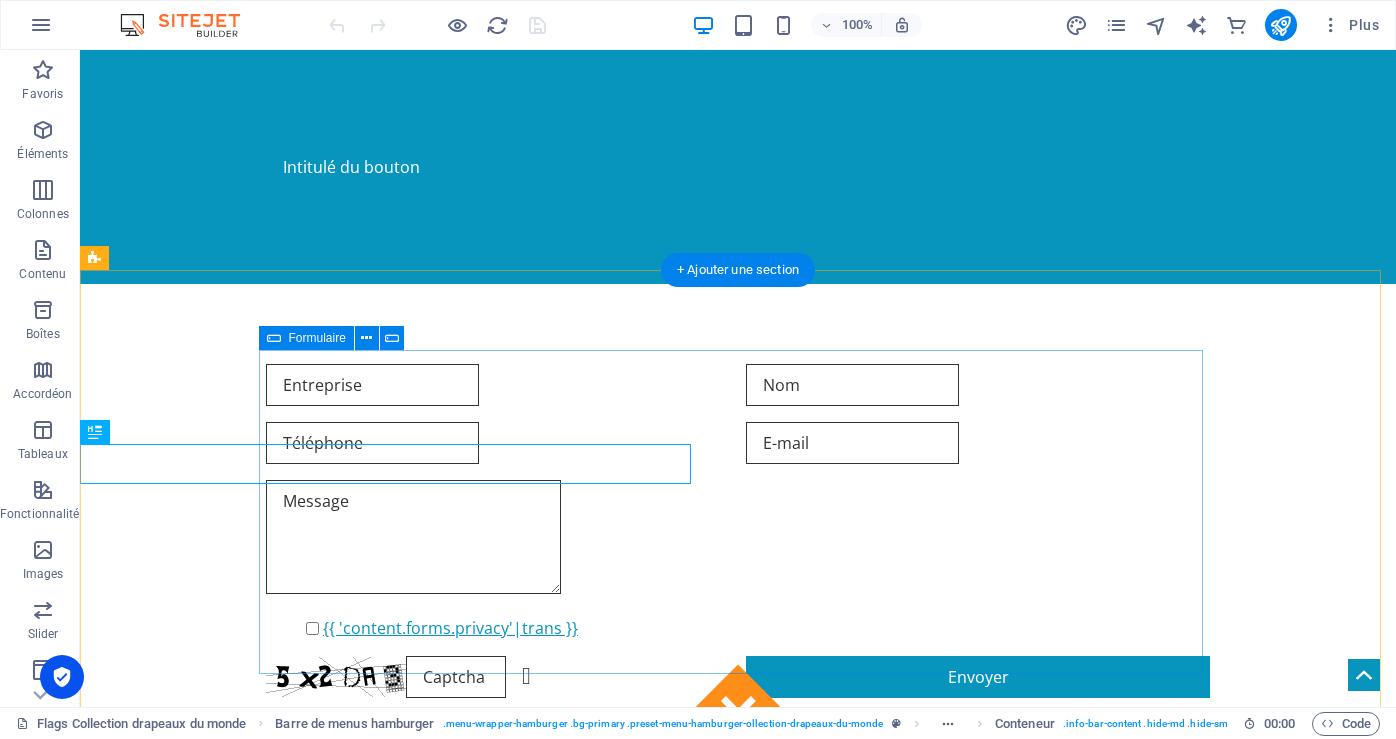 scroll, scrollTop: 100, scrollLeft: 0, axis: vertical 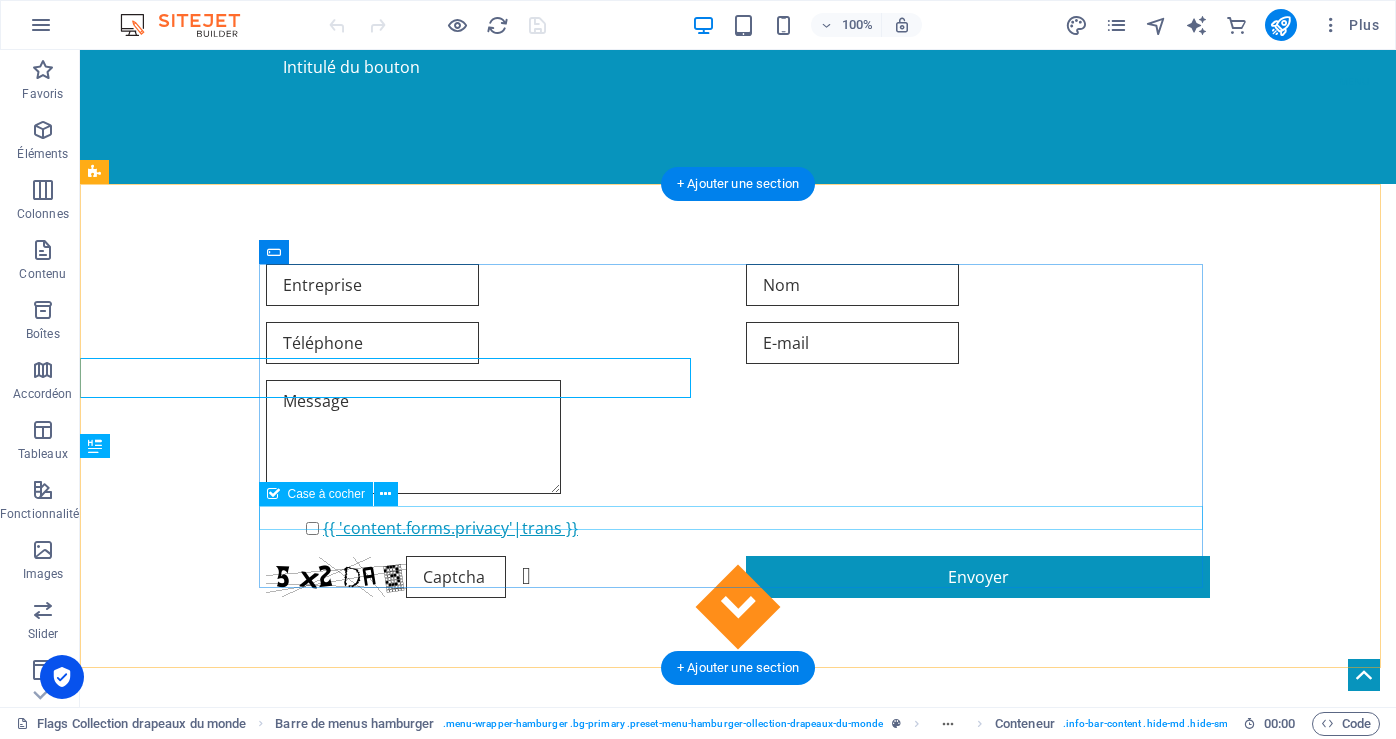 click on "{{ 'content.forms.privacy'|trans }}" at bounding box center [738, 528] 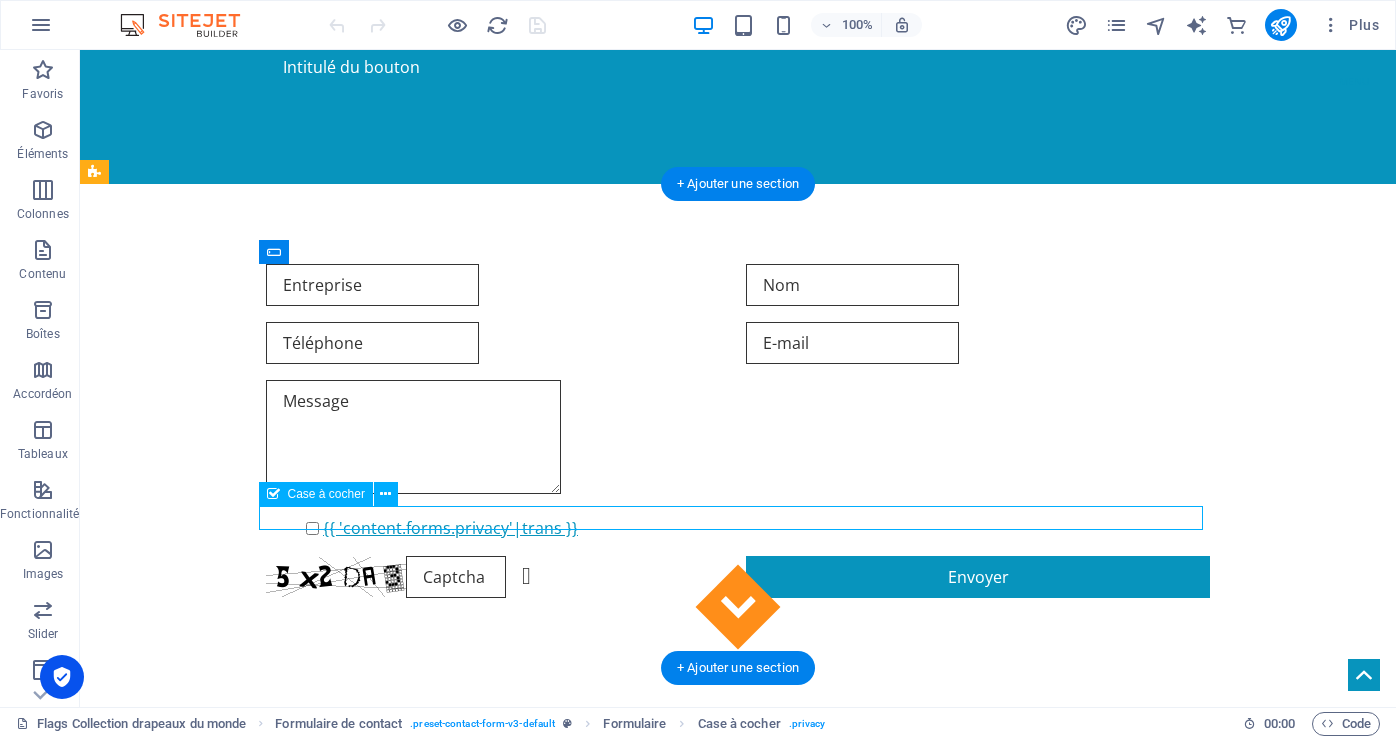 click on "{{ 'content.forms.privacy'|trans }}" at bounding box center (738, 528) 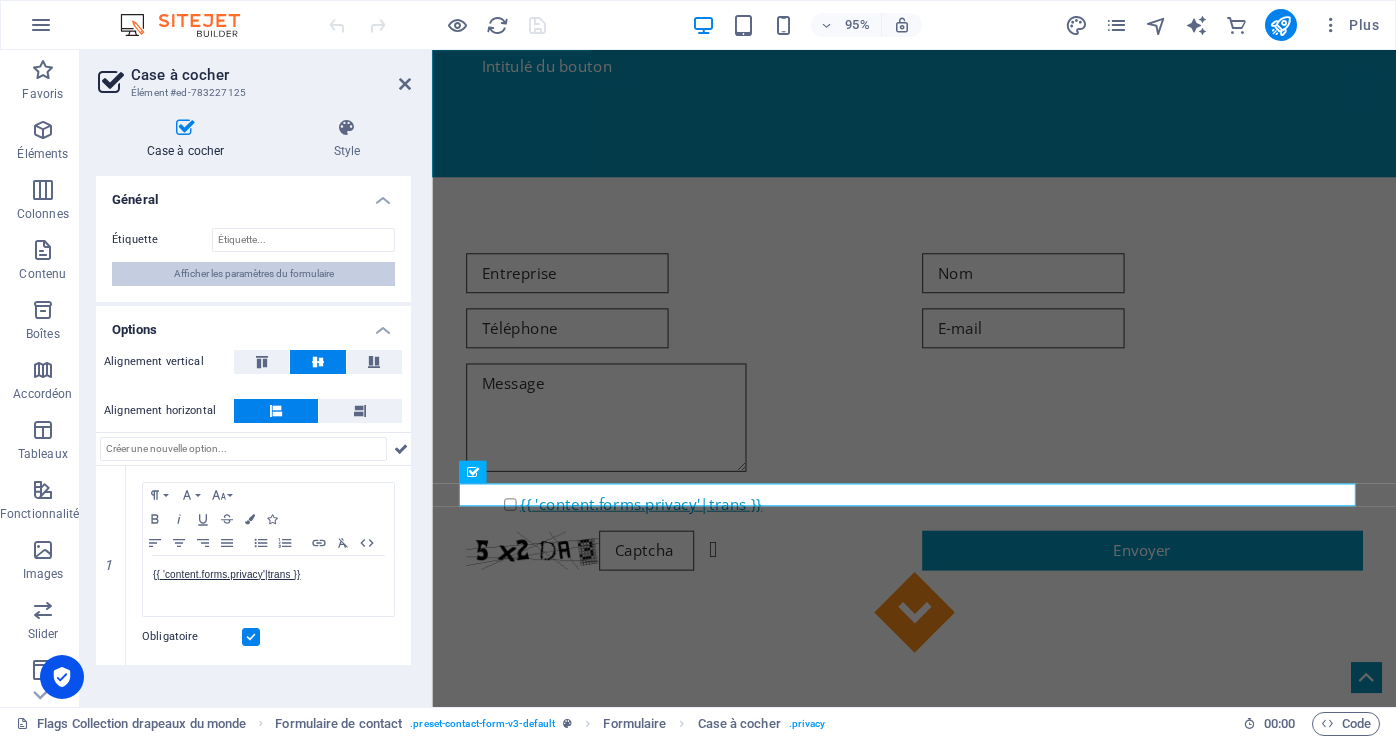 click on "Afficher les paramètres du formulaire" at bounding box center (254, 274) 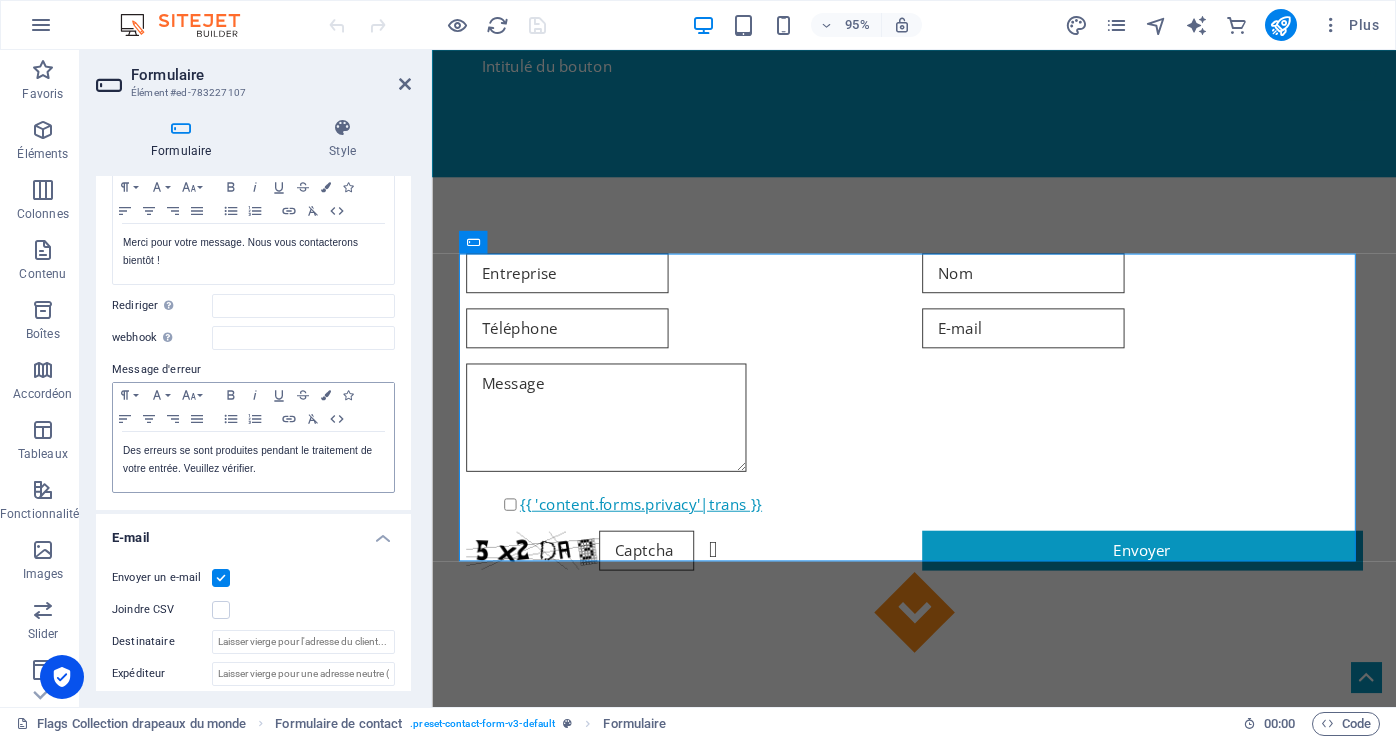 scroll, scrollTop: 300, scrollLeft: 0, axis: vertical 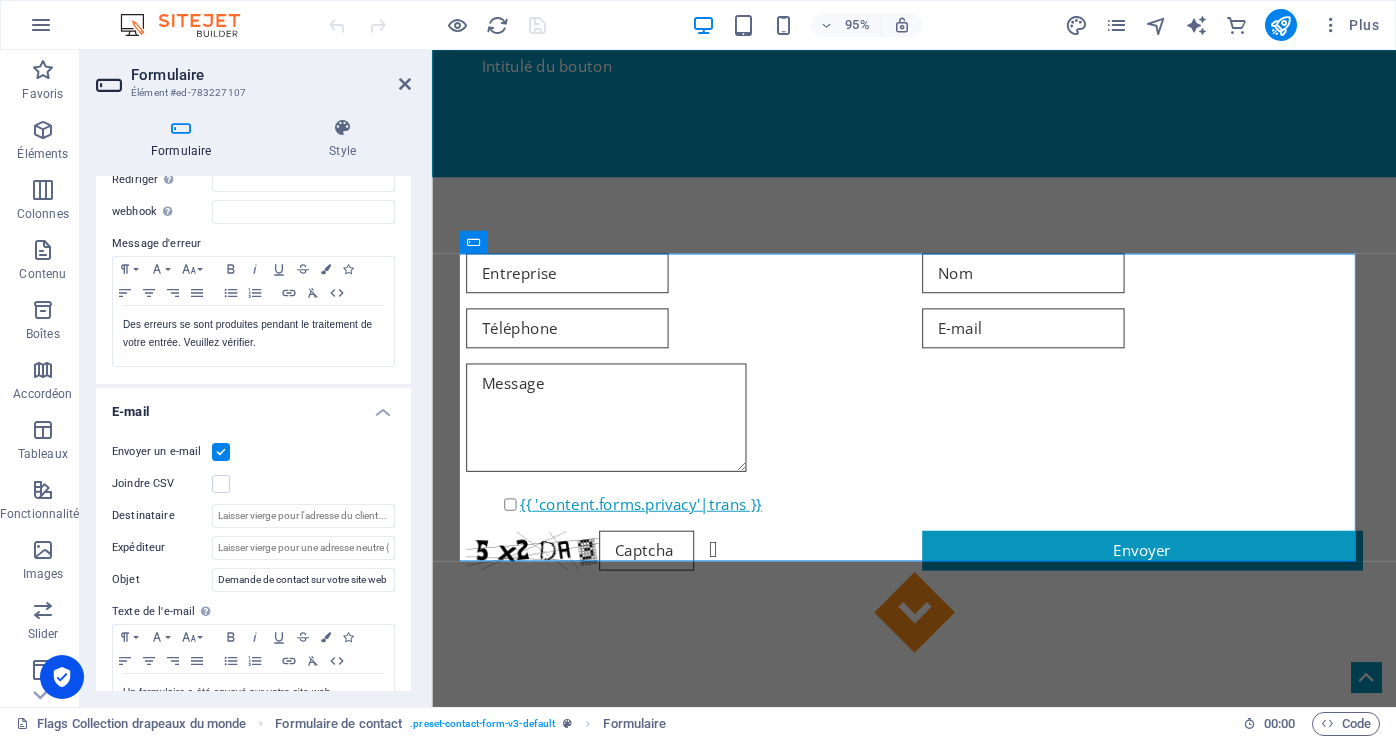 click on "Joindre CSV" at bounding box center (162, 484) 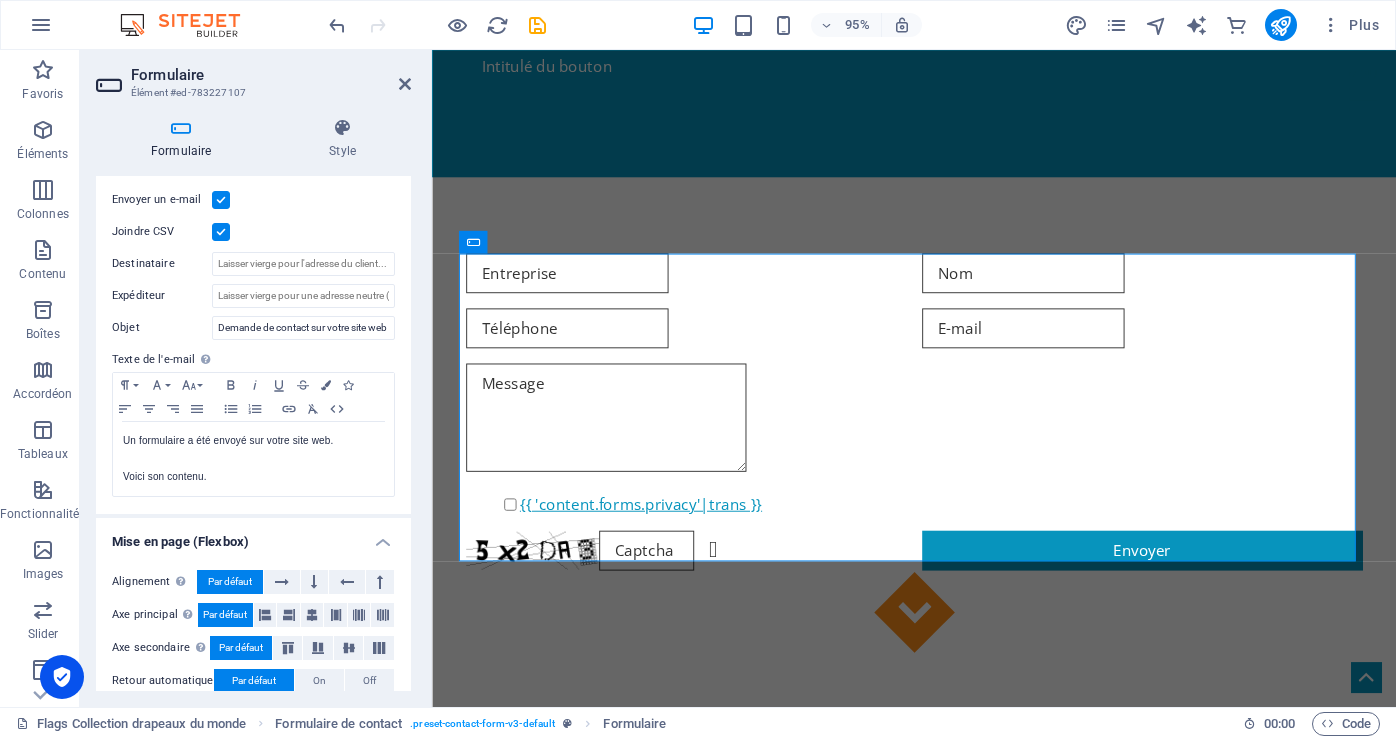 scroll, scrollTop: 604, scrollLeft: 0, axis: vertical 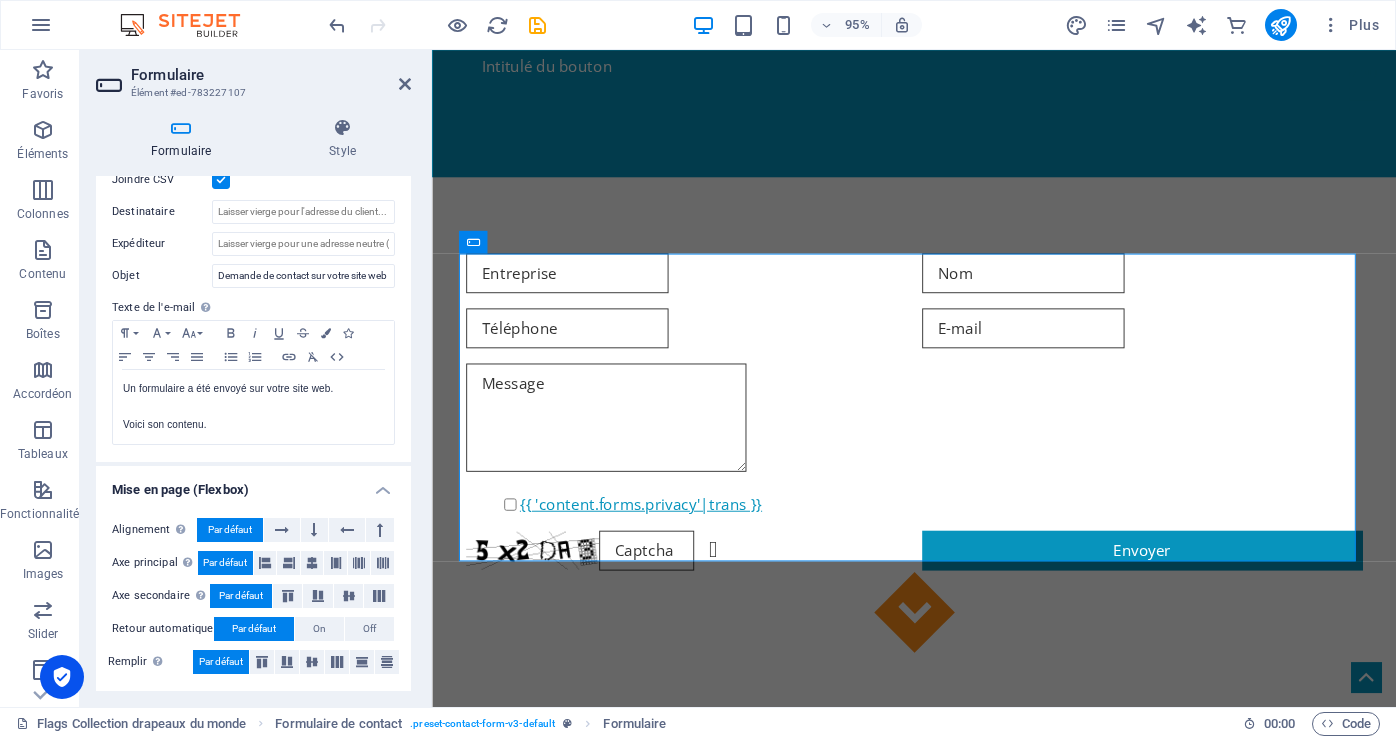 click on "Par défaut" at bounding box center [230, 530] 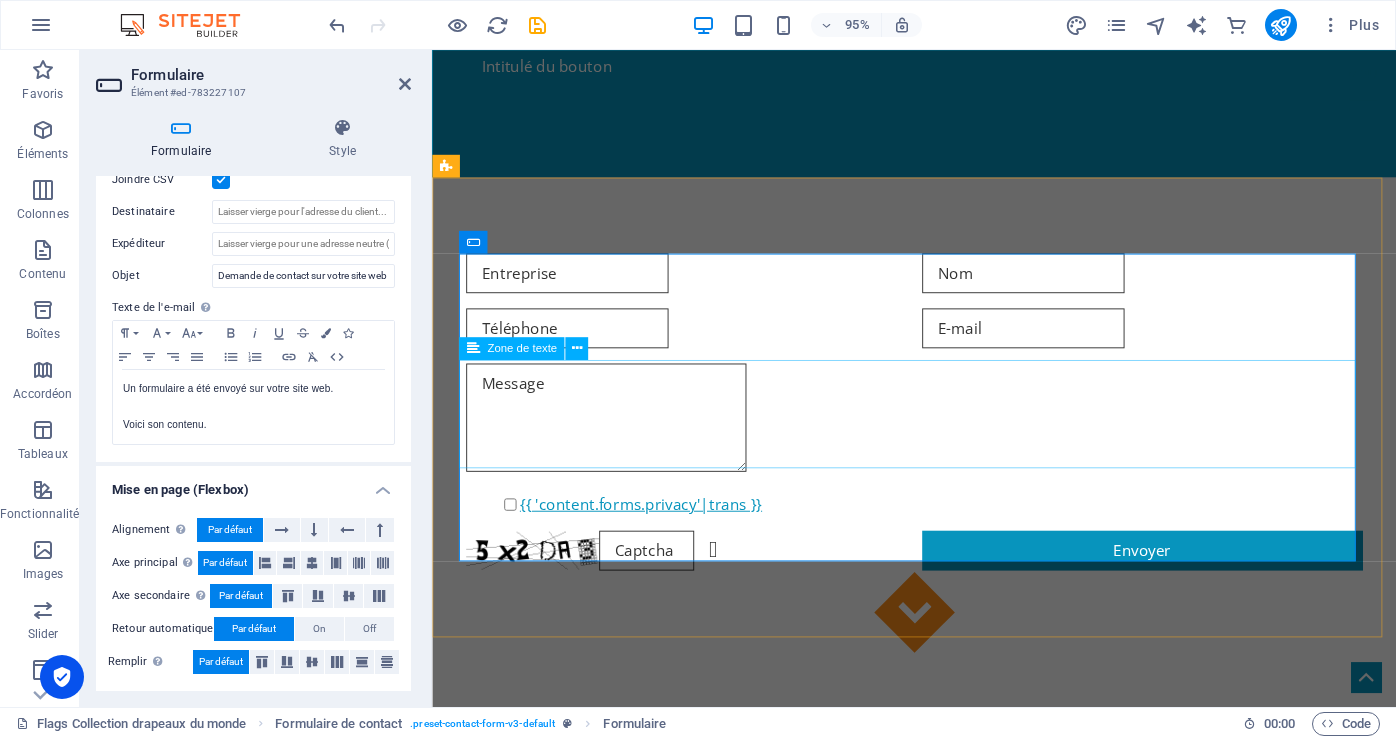 scroll, scrollTop: 0, scrollLeft: 0, axis: both 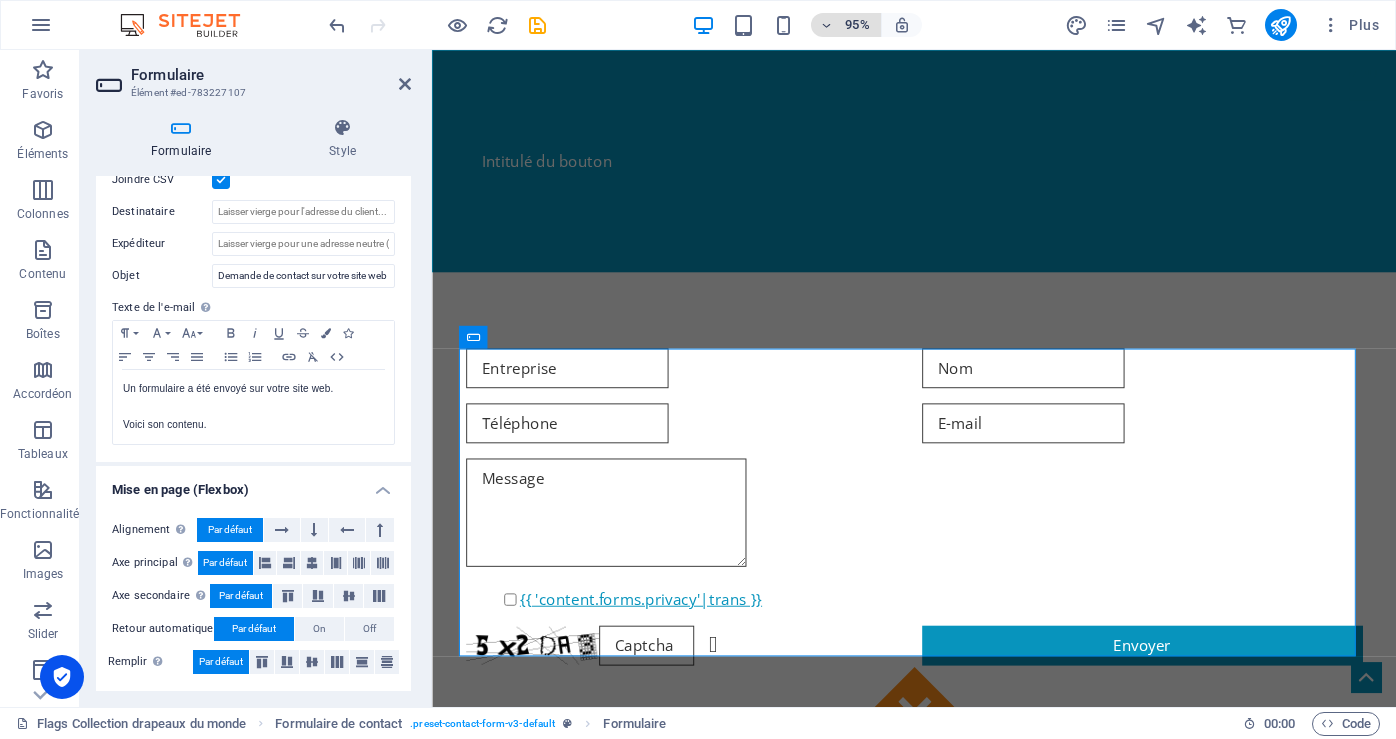 click at bounding box center [826, 25] 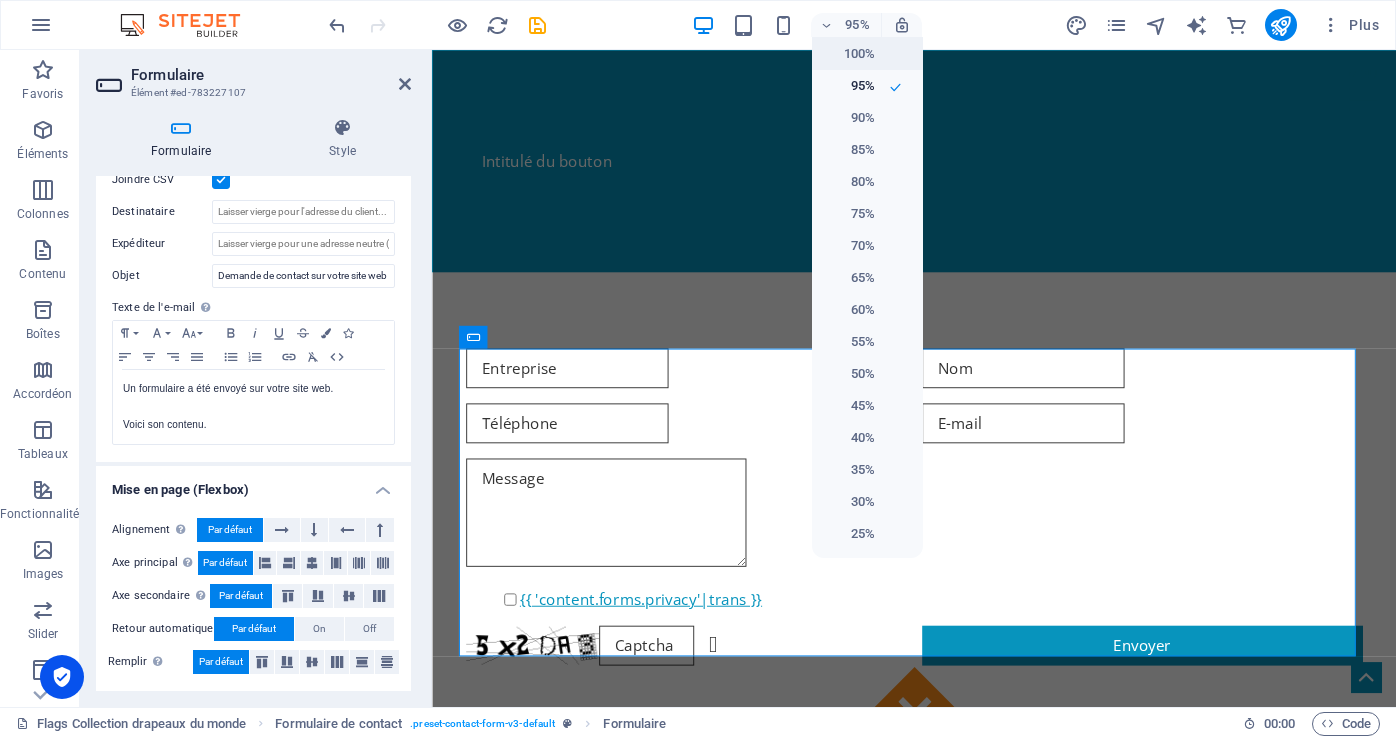 click on "100%" at bounding box center [849, 54] 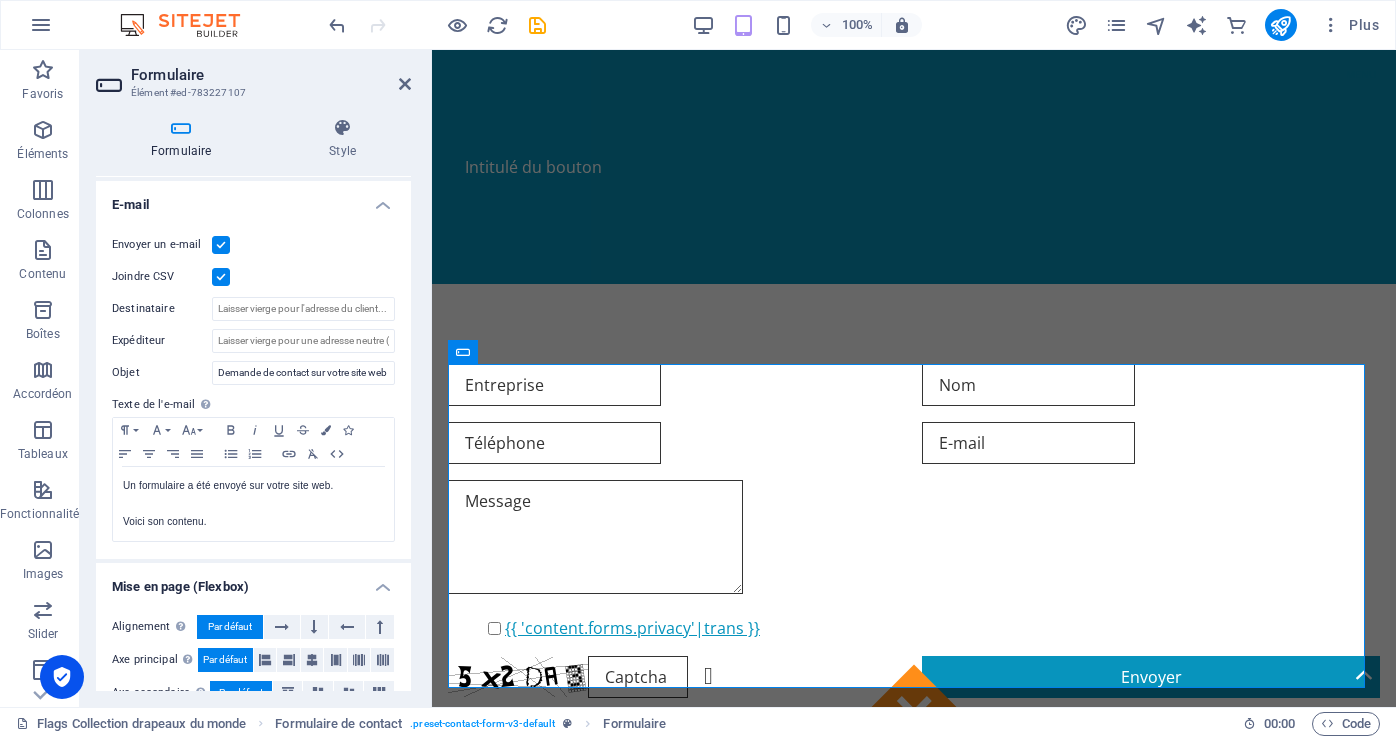 scroll, scrollTop: 604, scrollLeft: 0, axis: vertical 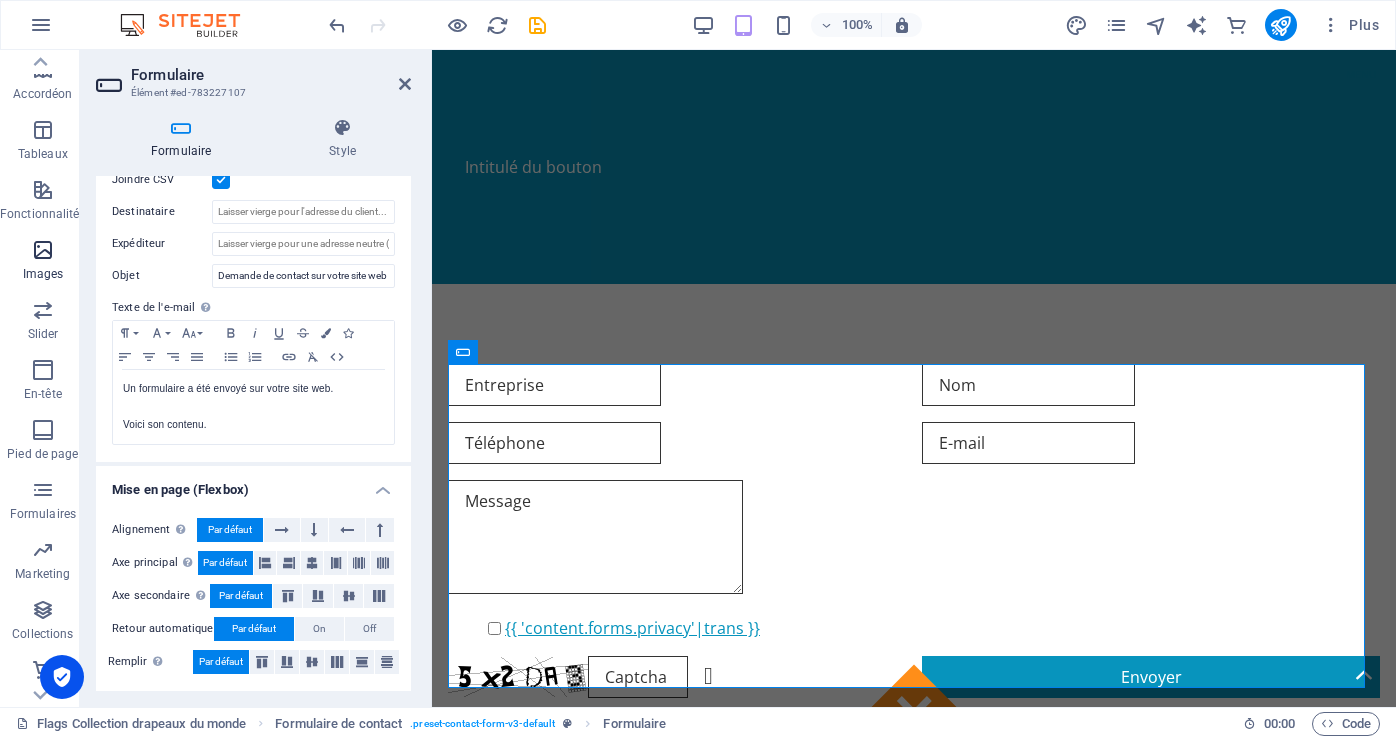 click on "Images" at bounding box center [43, 262] 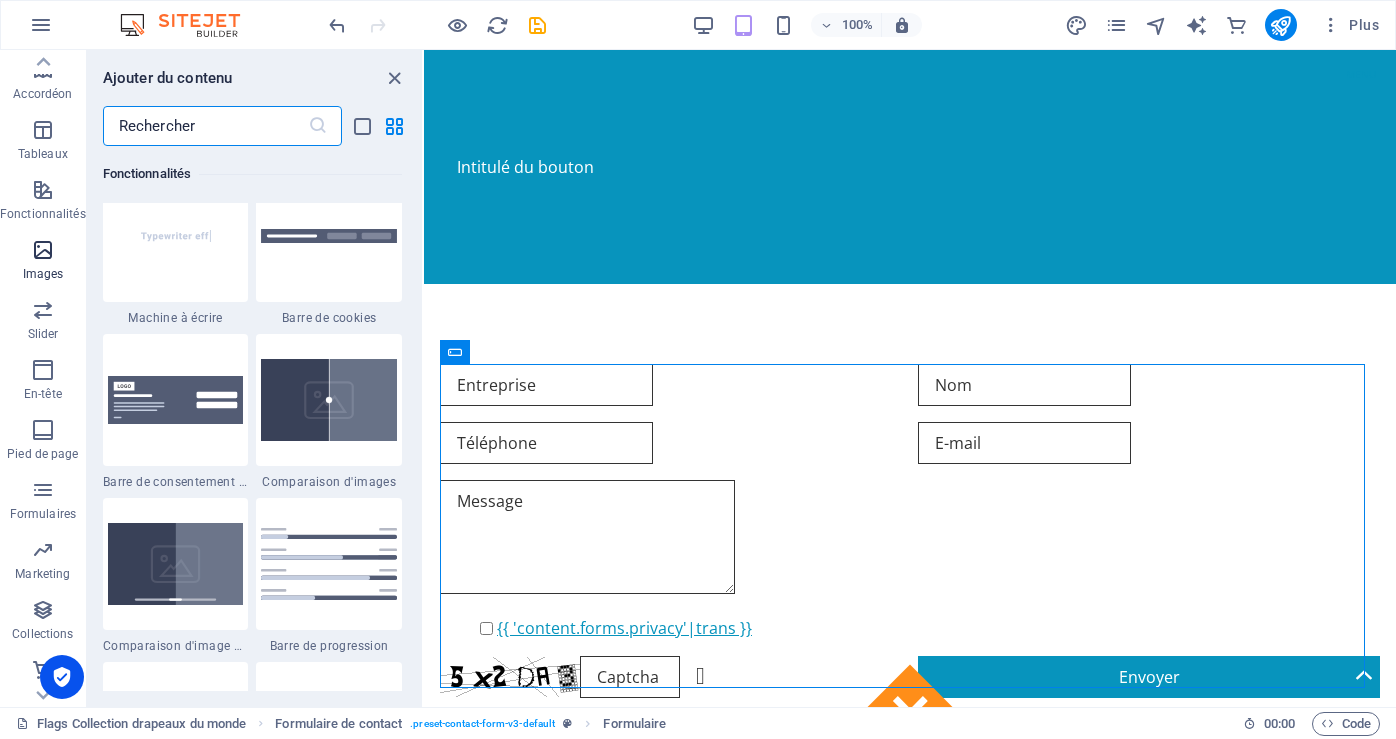 scroll, scrollTop: 9976, scrollLeft: 0, axis: vertical 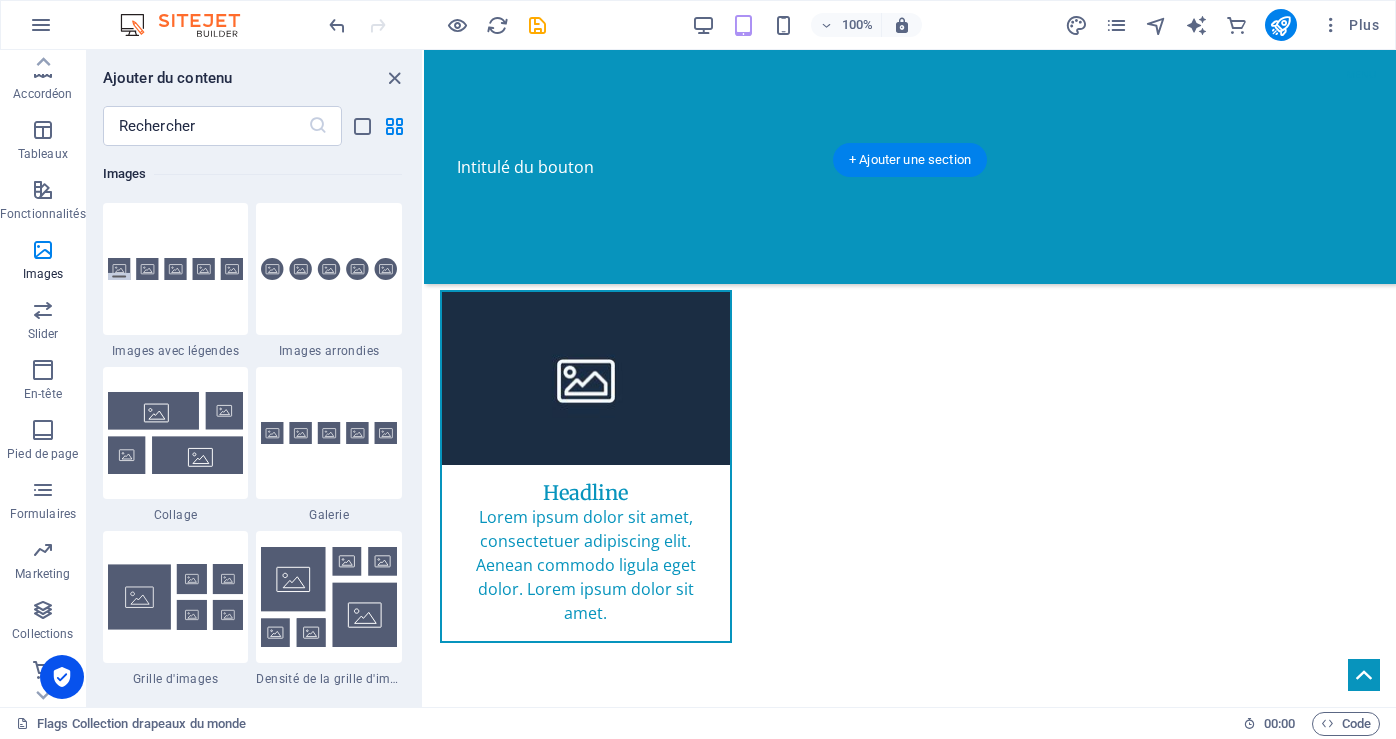click at bounding box center (910, 2017) 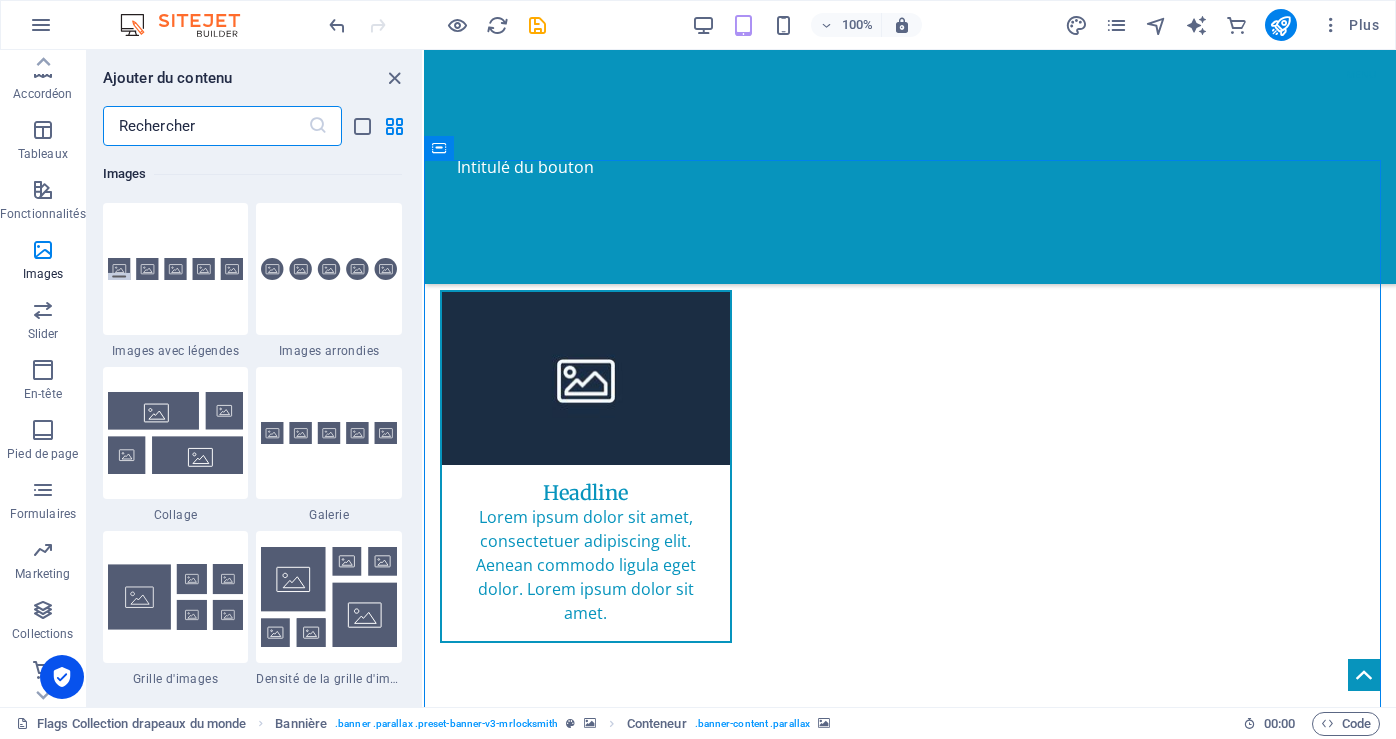 click at bounding box center (205, 126) 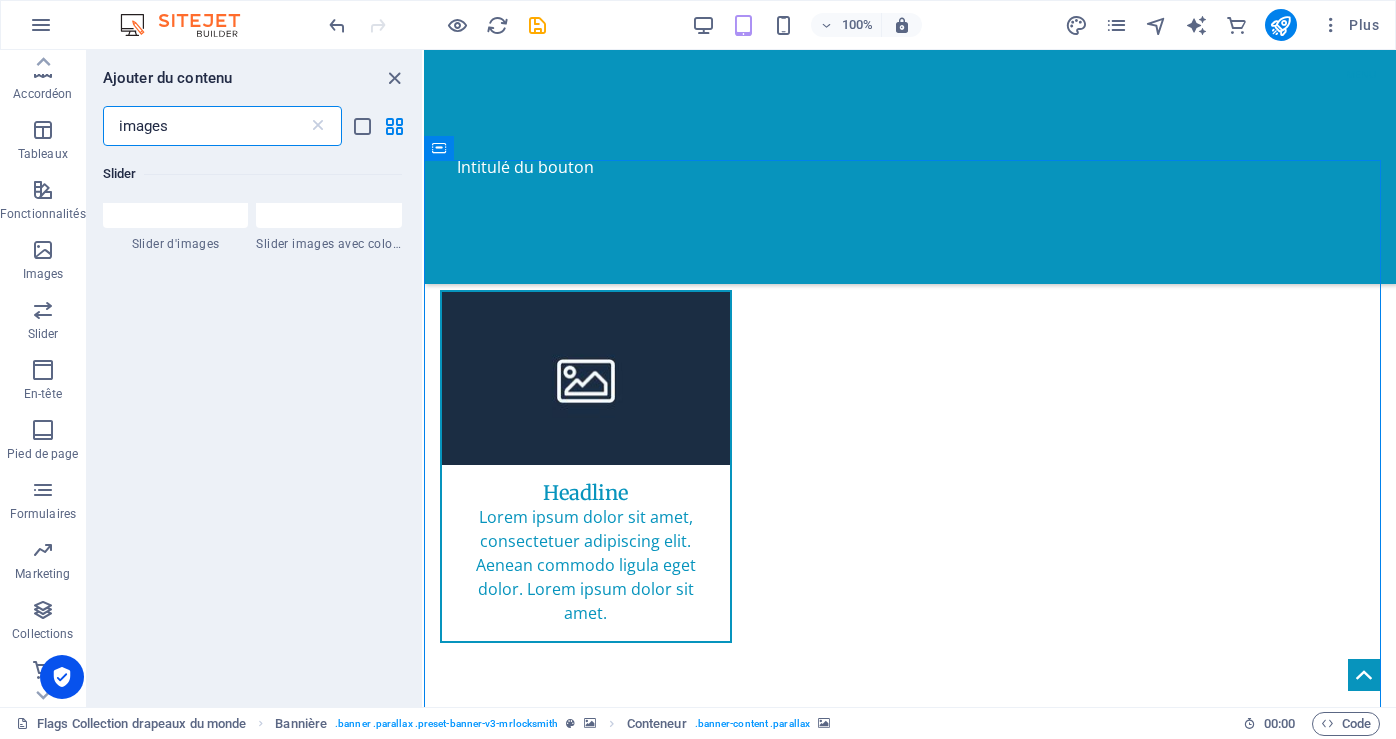 scroll, scrollTop: 0, scrollLeft: 0, axis: both 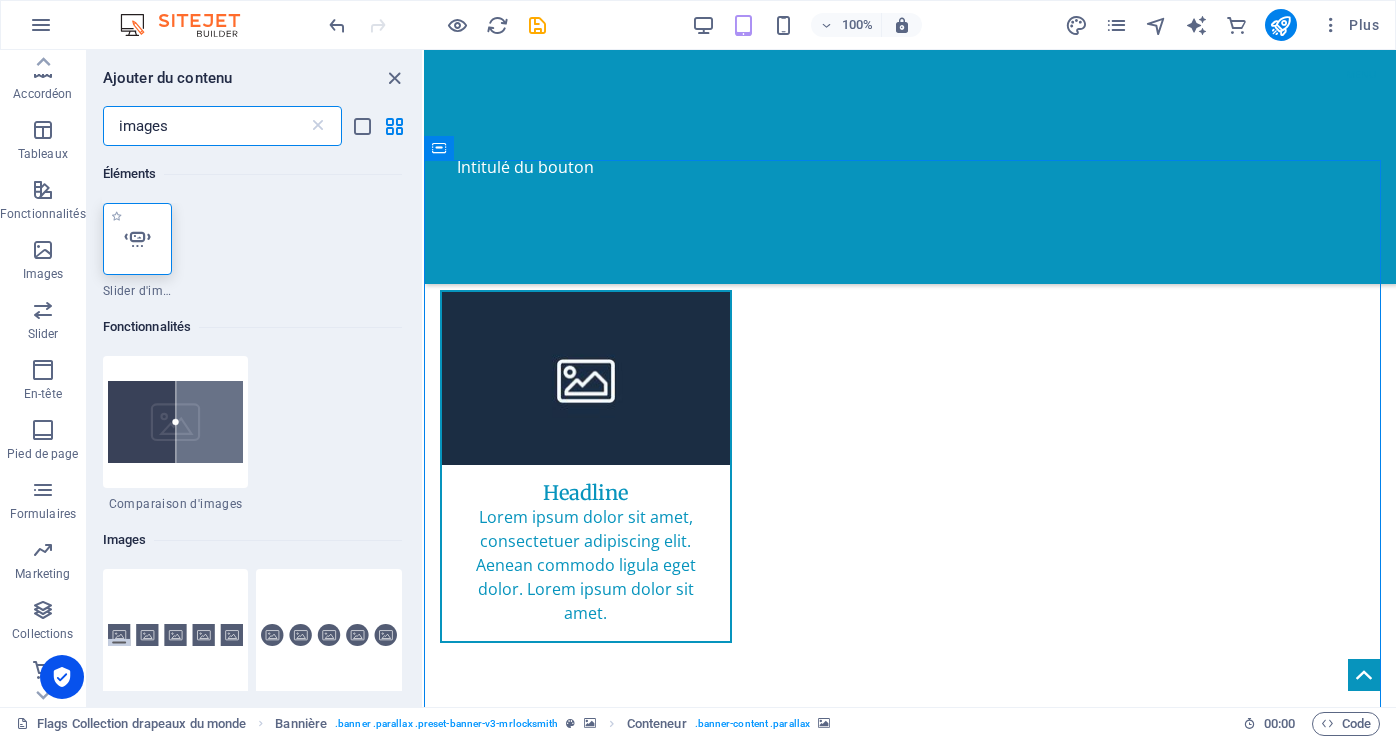 type on "images" 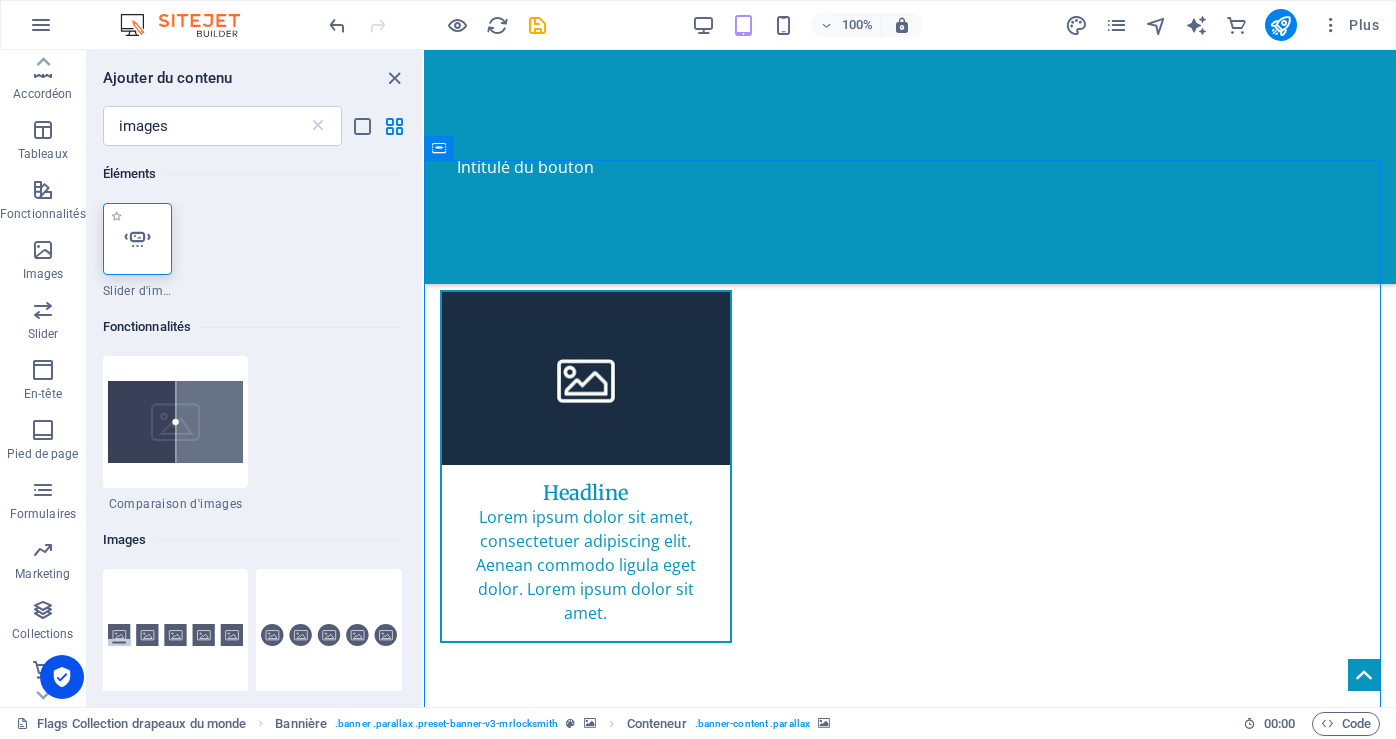 click at bounding box center [137, 239] 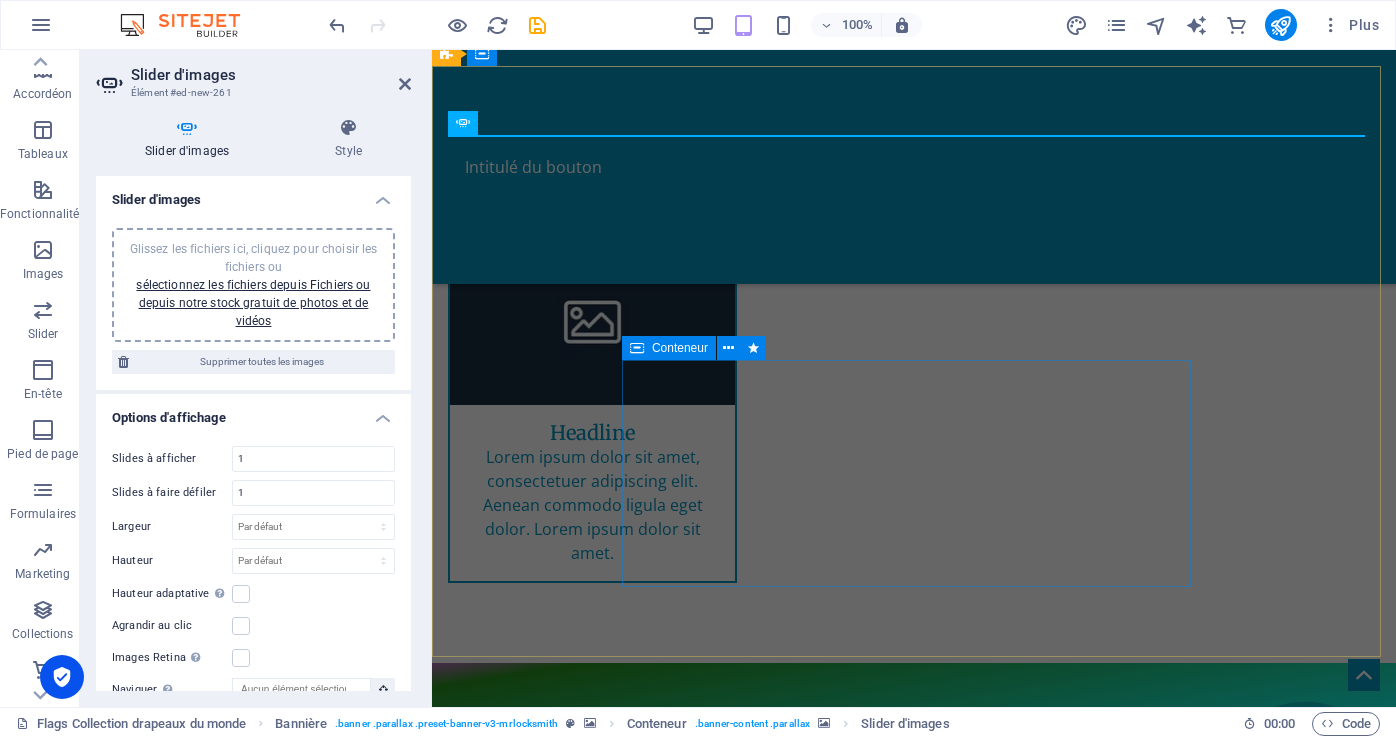 scroll, scrollTop: 1739, scrollLeft: 0, axis: vertical 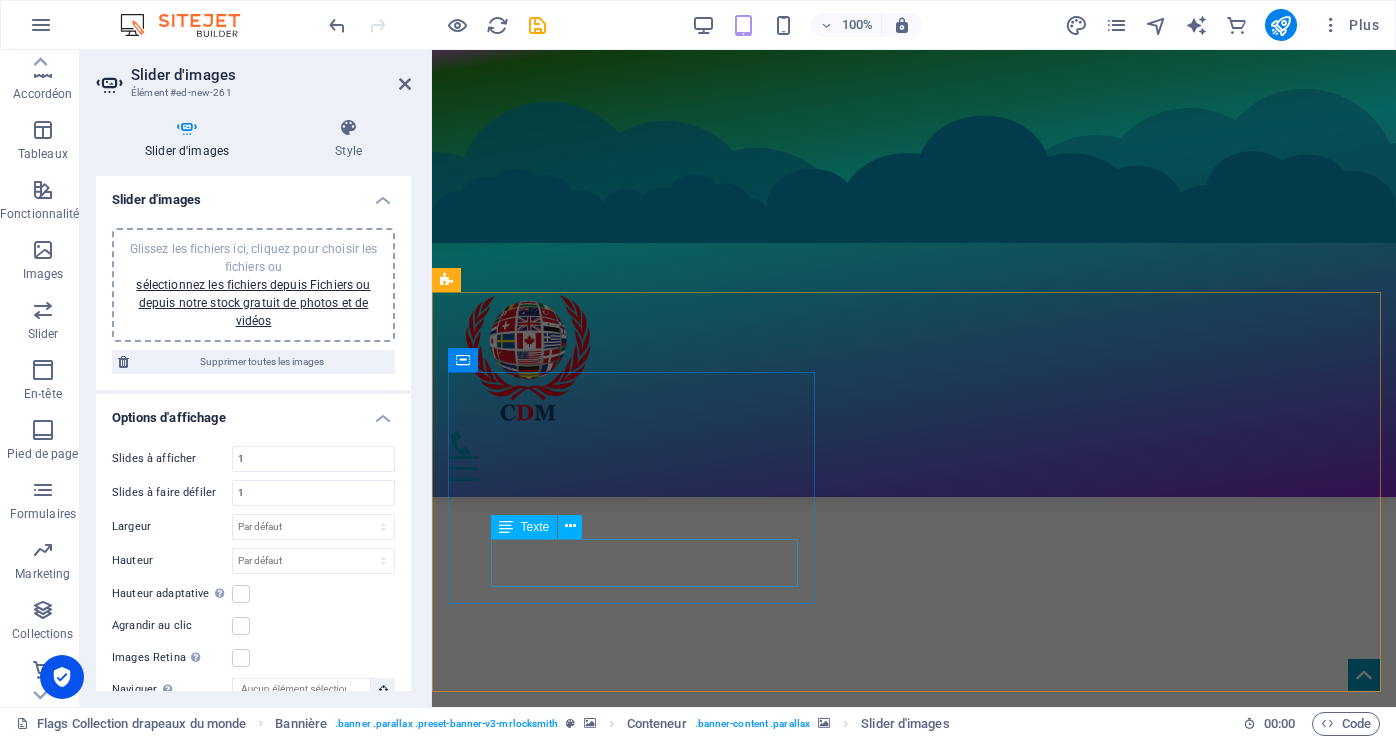 click on "Mentions légales  |  Politique de confidentialité" at bounding box center [914, 12520] 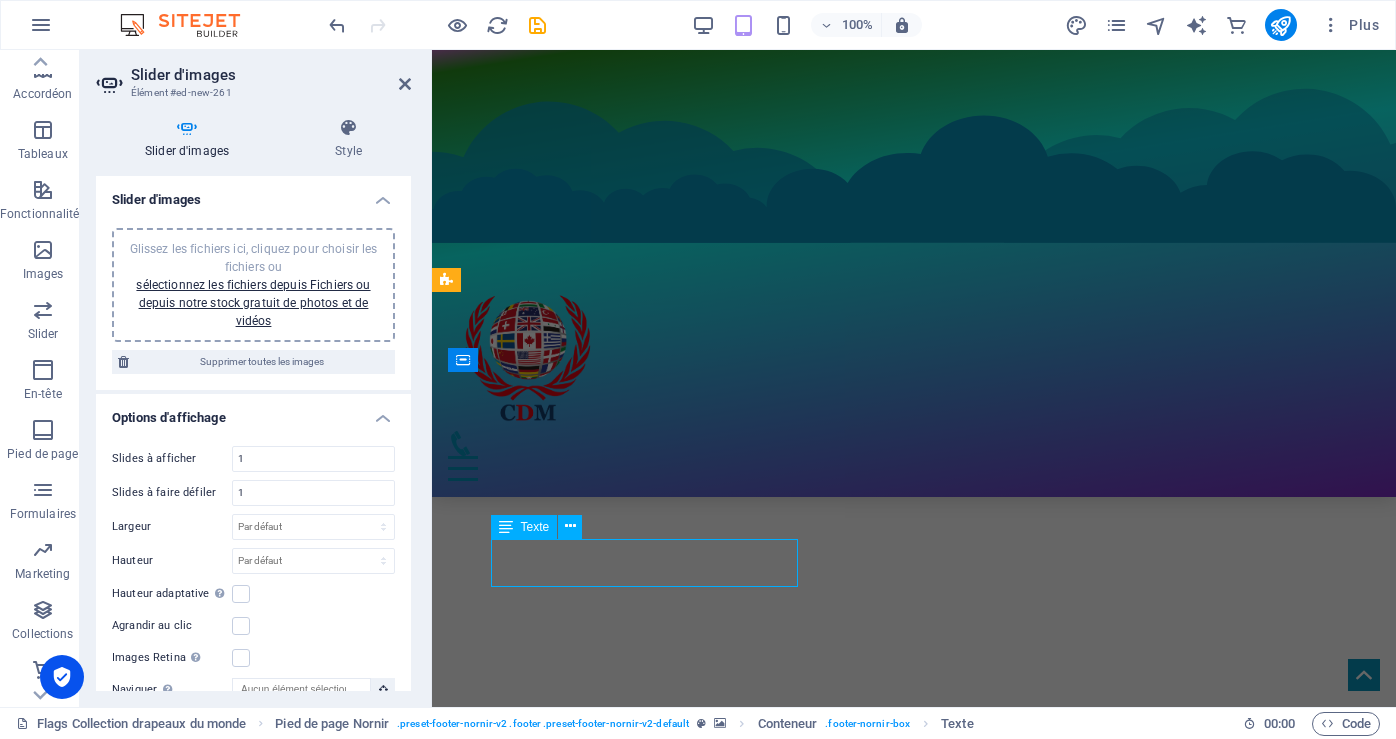 click on "Mentions légales  |  Politique de confidentialité" at bounding box center [914, 12520] 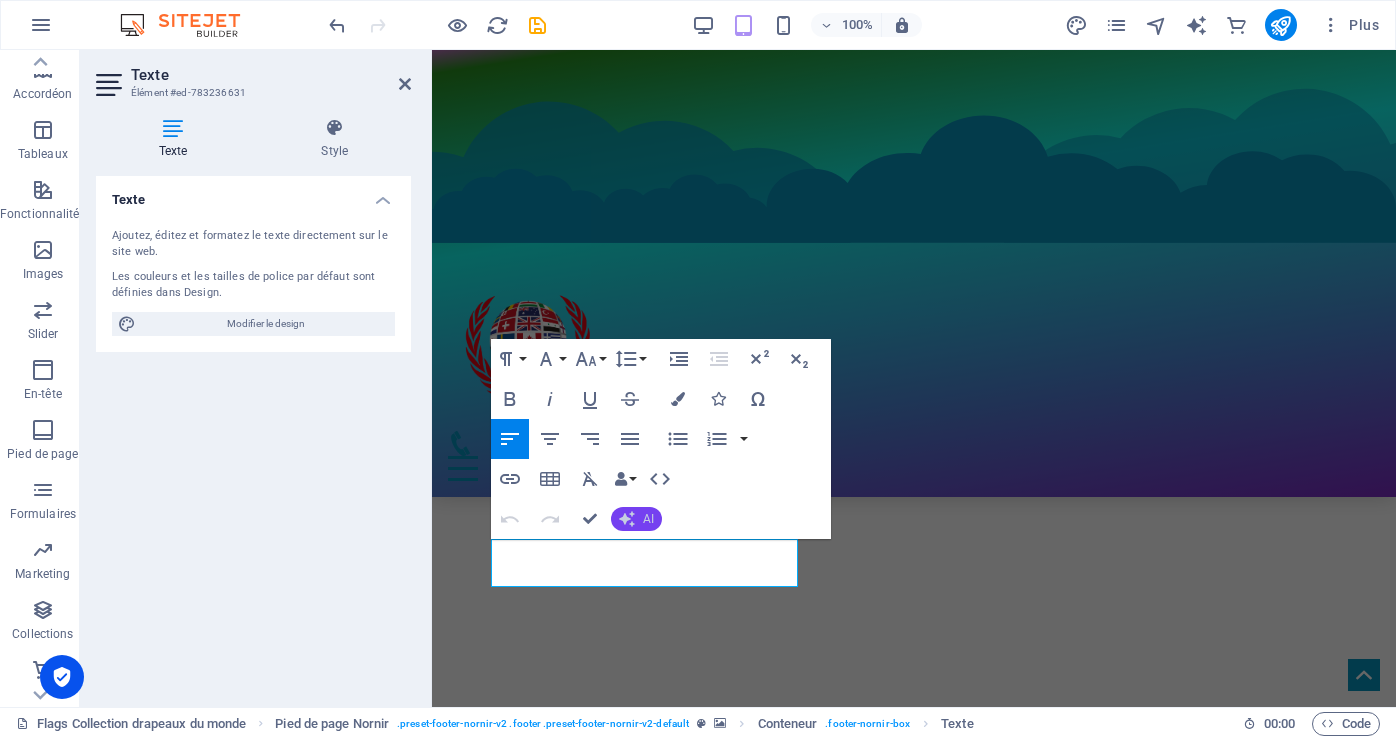 click on "AI" at bounding box center (648, 519) 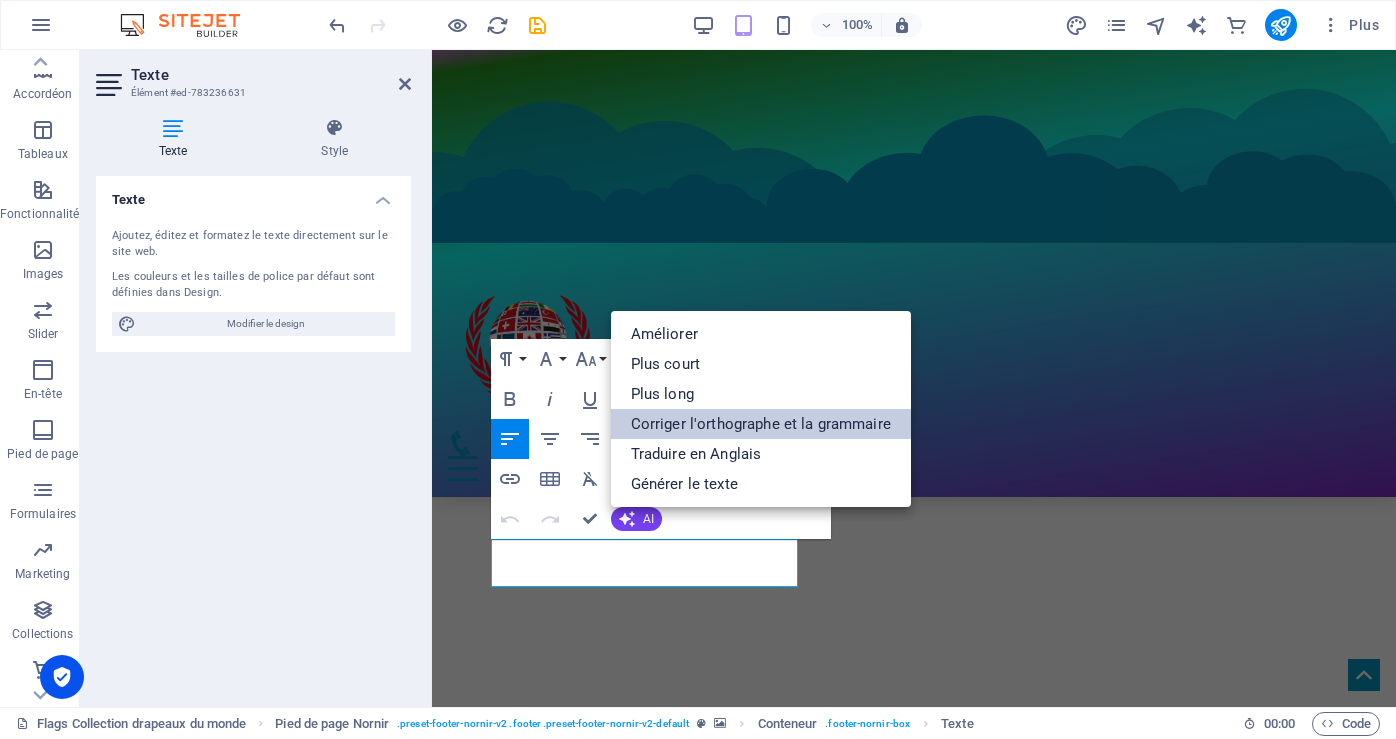 click on "Corriger l'orthographe et la grammaire" at bounding box center [761, 424] 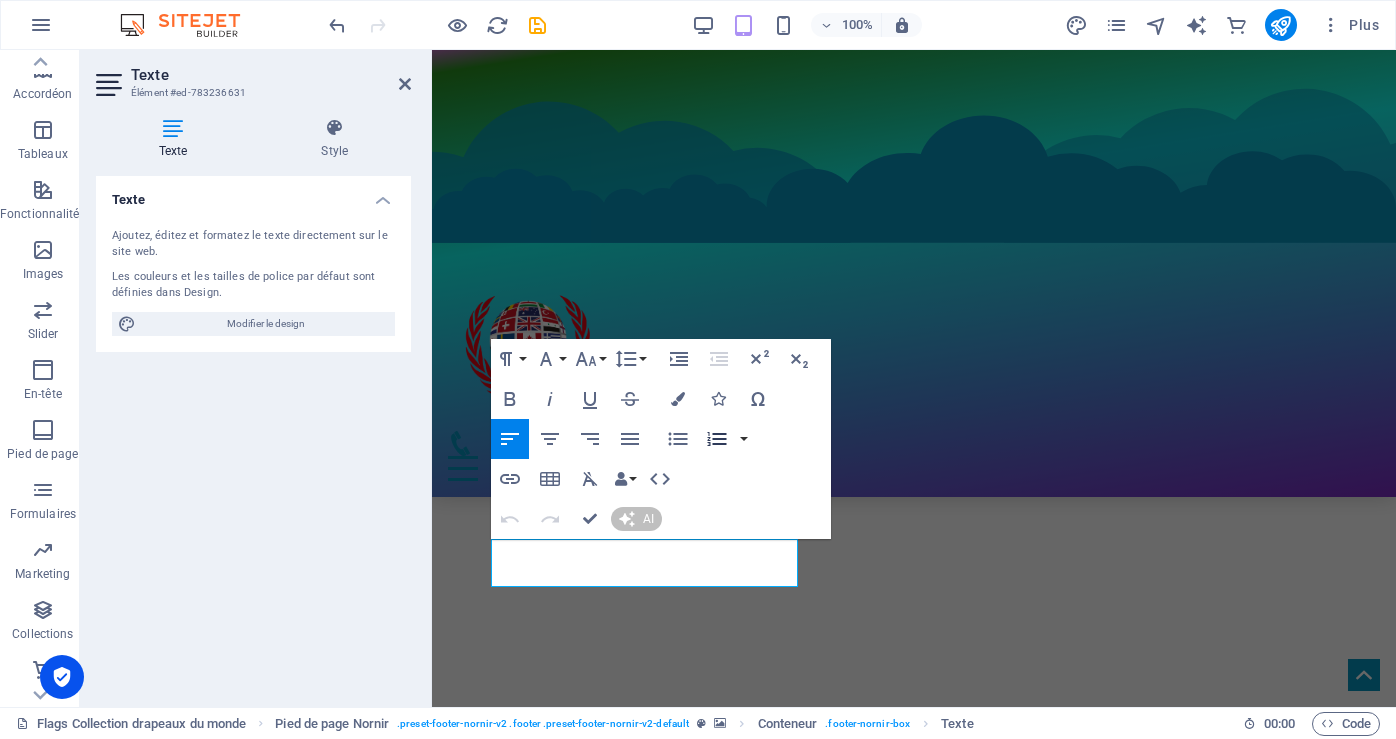 type 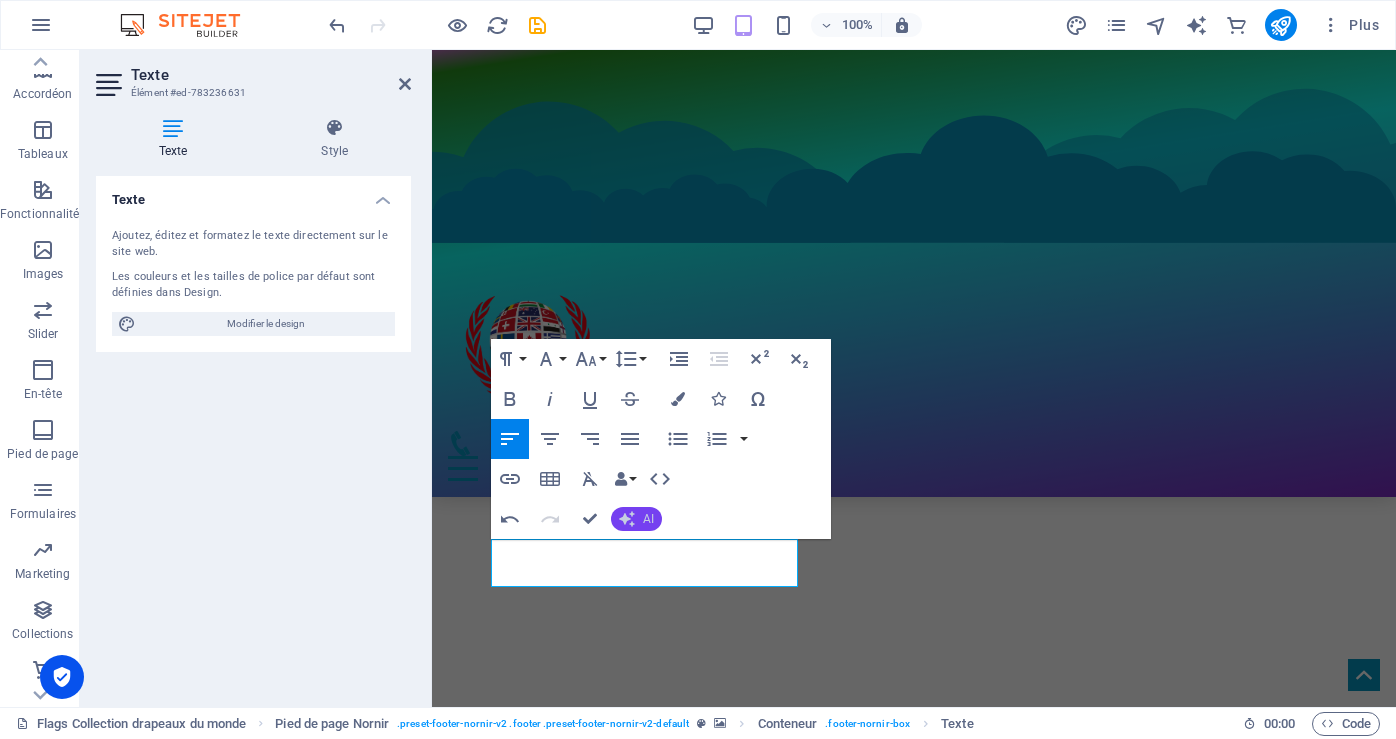 click on "AI" at bounding box center [648, 519] 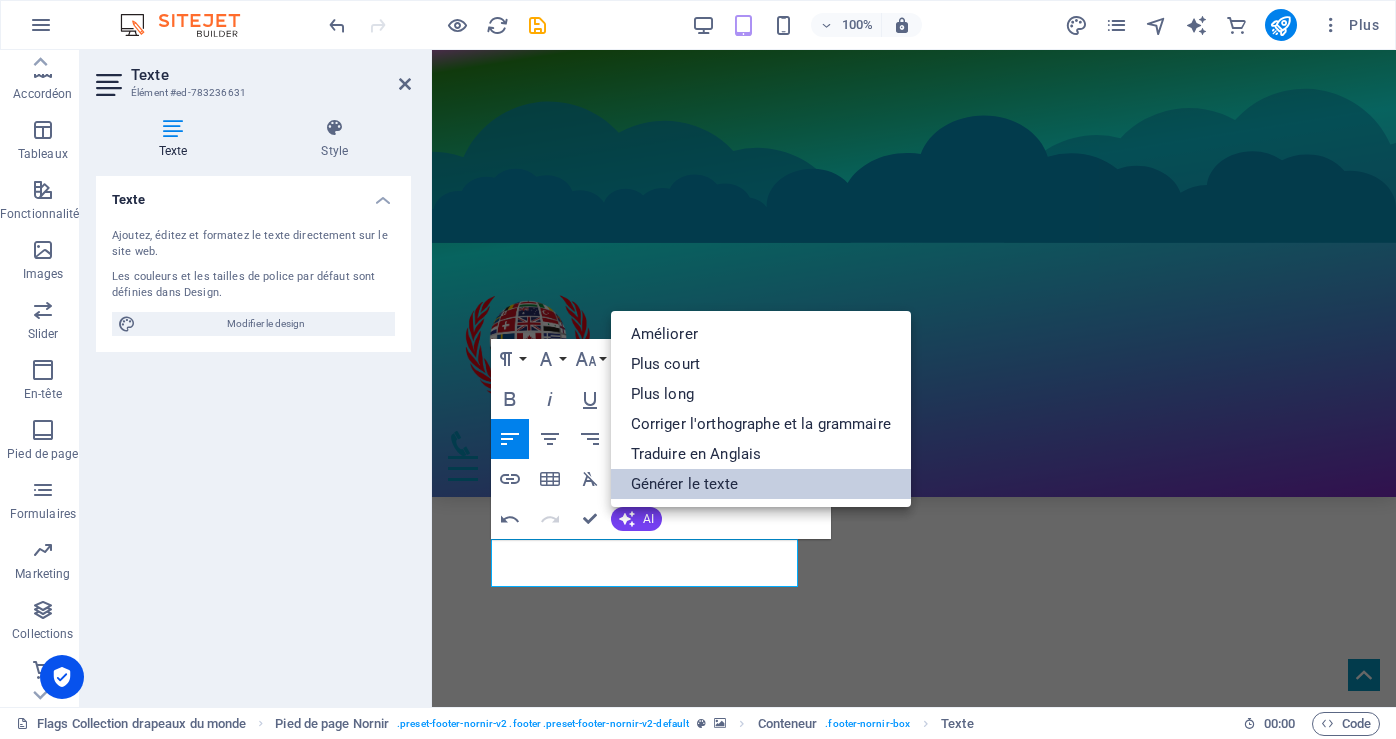 click on "Générer le texte" at bounding box center (761, 484) 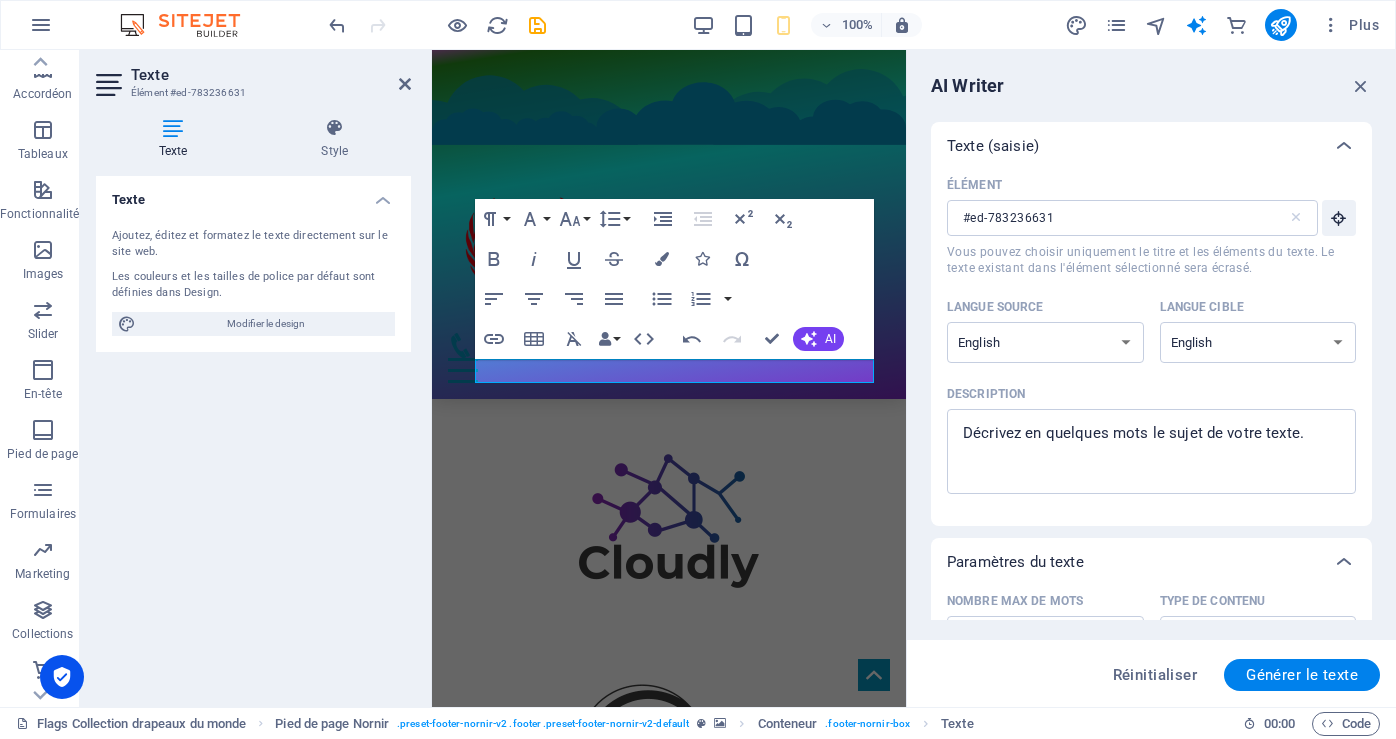 scroll, scrollTop: 14281, scrollLeft: 0, axis: vertical 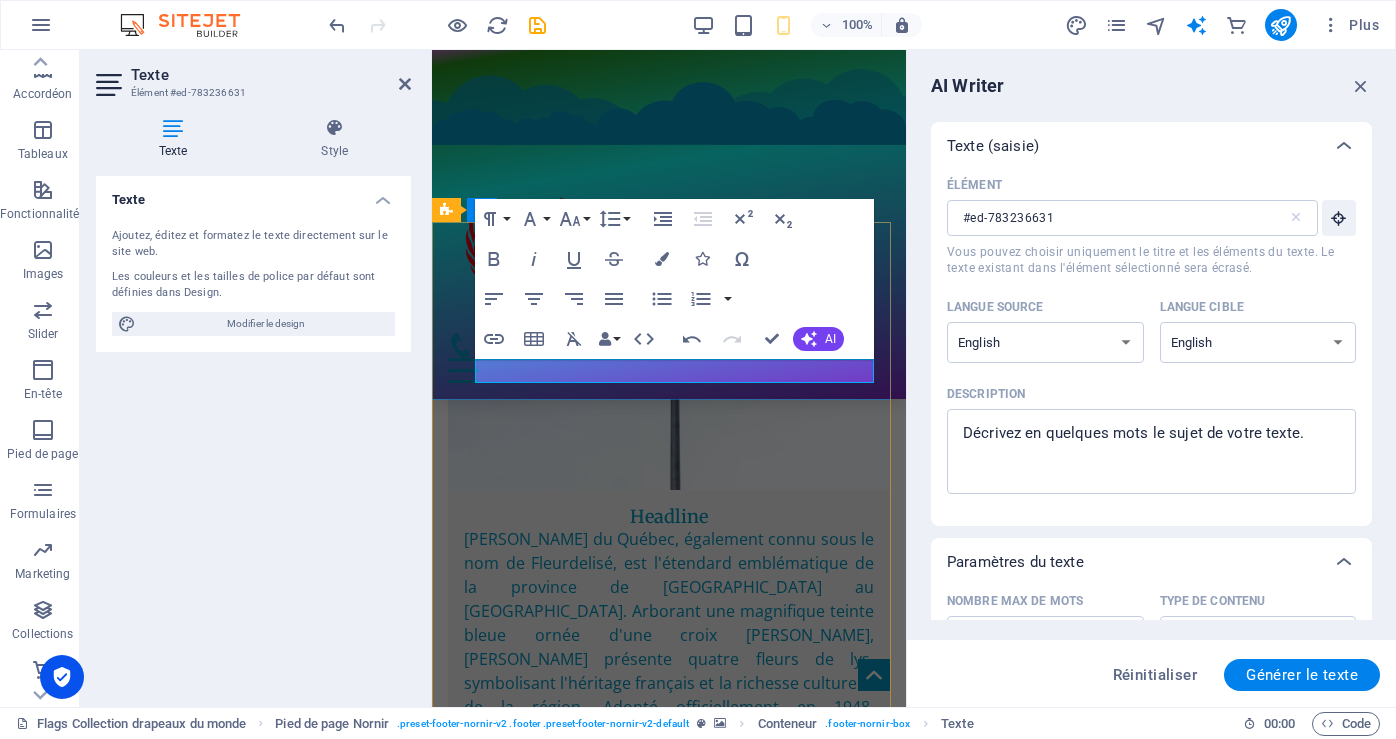 click on "Mentions légales | Politique de confidentialité" at bounding box center (669, 6853) 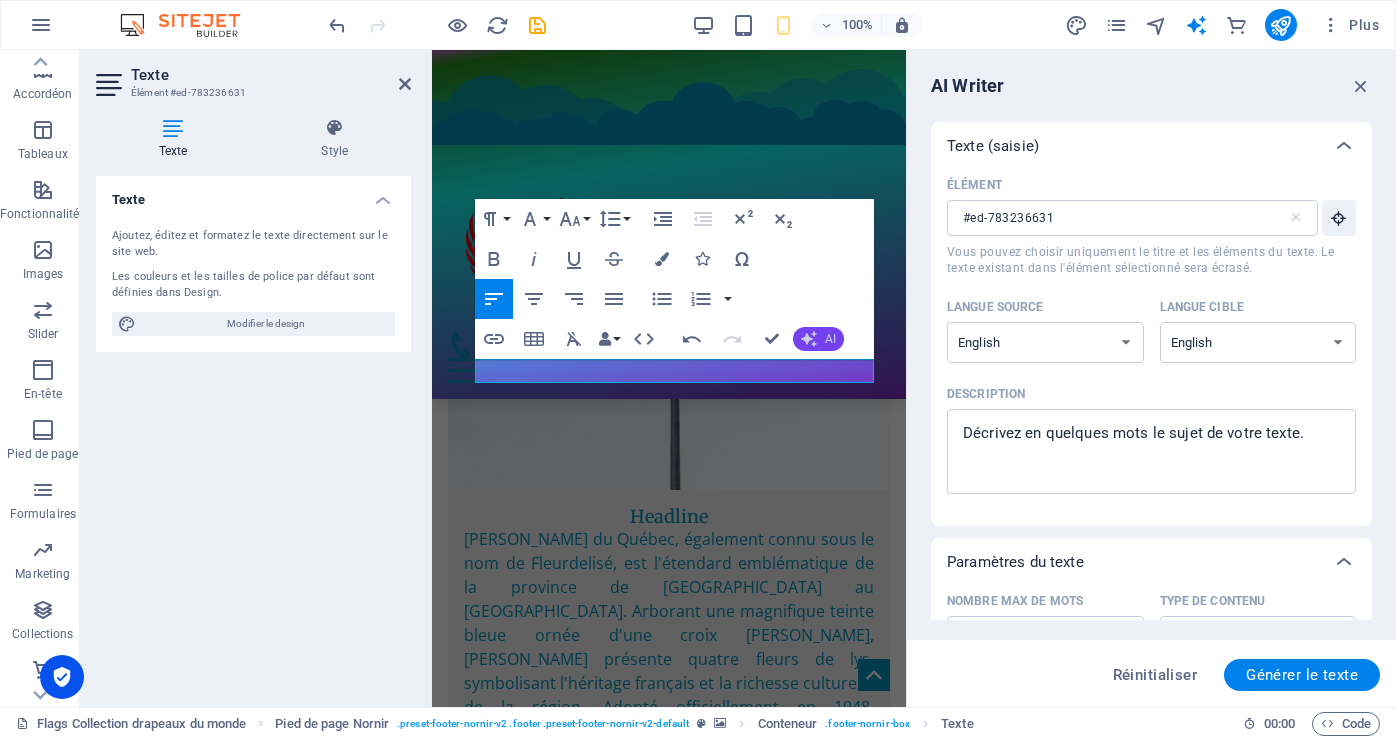 click on "AI" at bounding box center [818, 339] 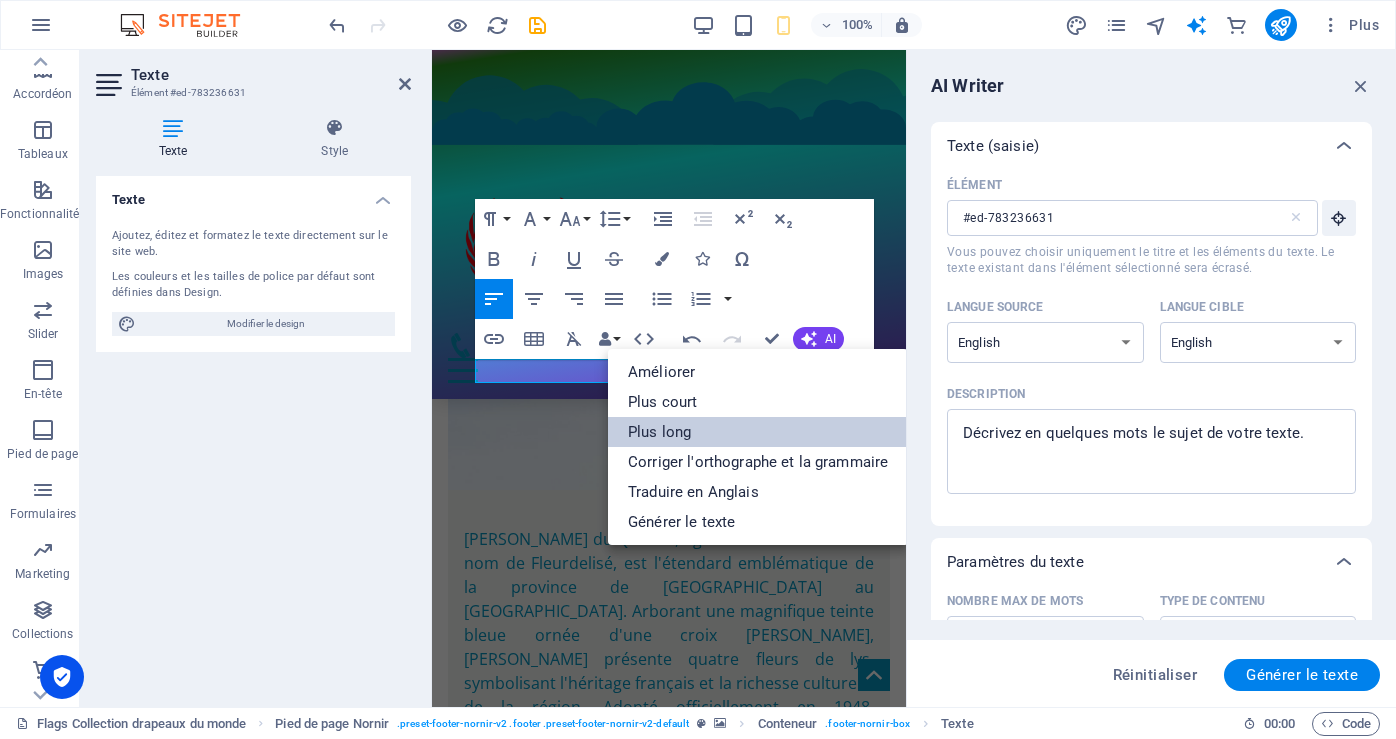 click on "Plus long" at bounding box center [758, 432] 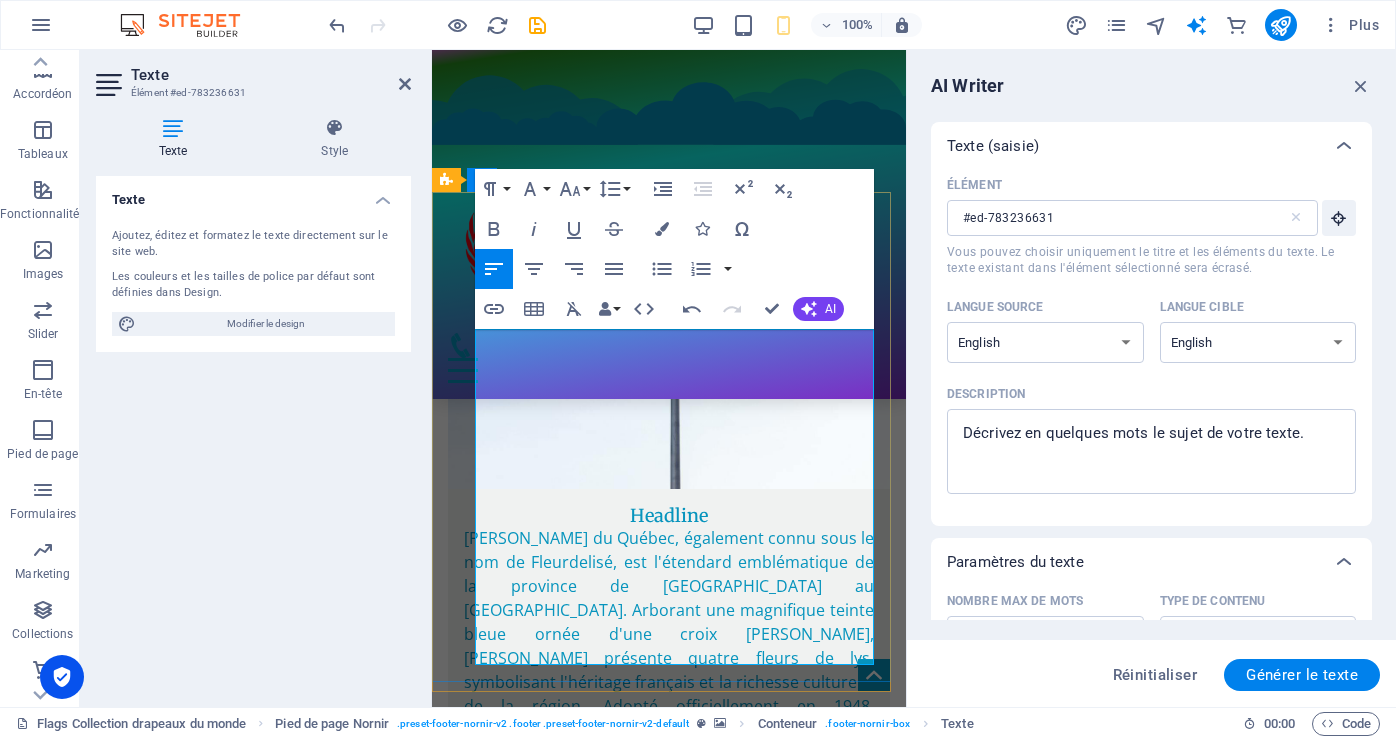 scroll, scrollTop: 14311, scrollLeft: 0, axis: vertical 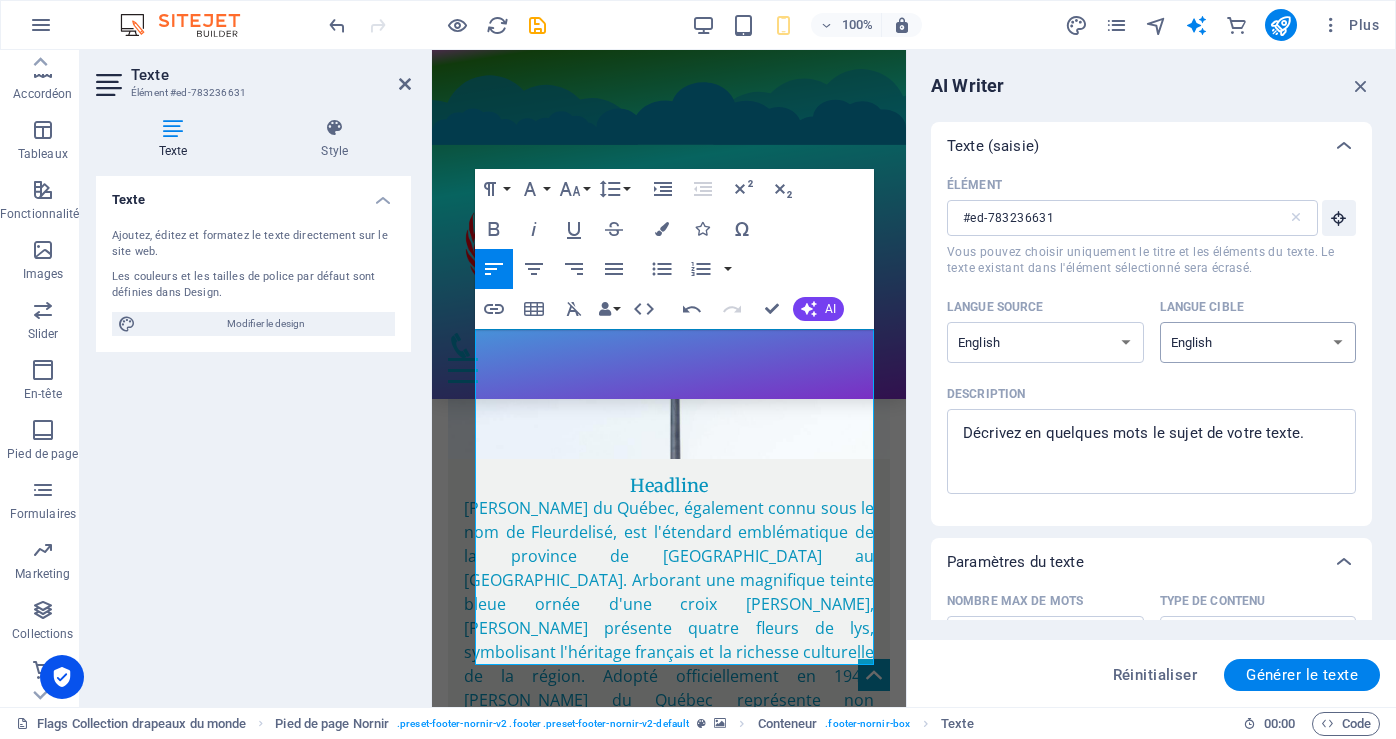 click on "Albanian Arabic Armenian Awadhi Azerbaijani Bashkir Basque Belarusian Bengali Bhojpuri Bosnian Brazilian Portuguese Bulgarian Cantonese (Yue) Catalan Chhattisgarhi Chinese Croatian Czech Danish Dogri Dutch English Estonian Faroese Finnish French Galician Georgian German Greek Gujarati Haryanvi Hindi Hungarian Indonesian Irish Italian Japanese Javanese Kannada Kashmiri Kazakh Konkani Korean Kyrgyz Latvian Lithuanian Macedonian Maithili Malay Maltese Mandarin Mandarin Chinese Marathi Marwari Min Nan Moldovan Mongolian Montenegrin Nepali Norwegian Oriya Pashto Persian (Farsi) Polish Portuguese Punjabi Rajasthani Romanian Russian Sanskrit Santali Serbian Sindhi Sinhala Slovak Slovene Slovenian Spanish Ukrainian Urdu Uzbek Vietnamese Welsh Wu" at bounding box center [1258, 342] 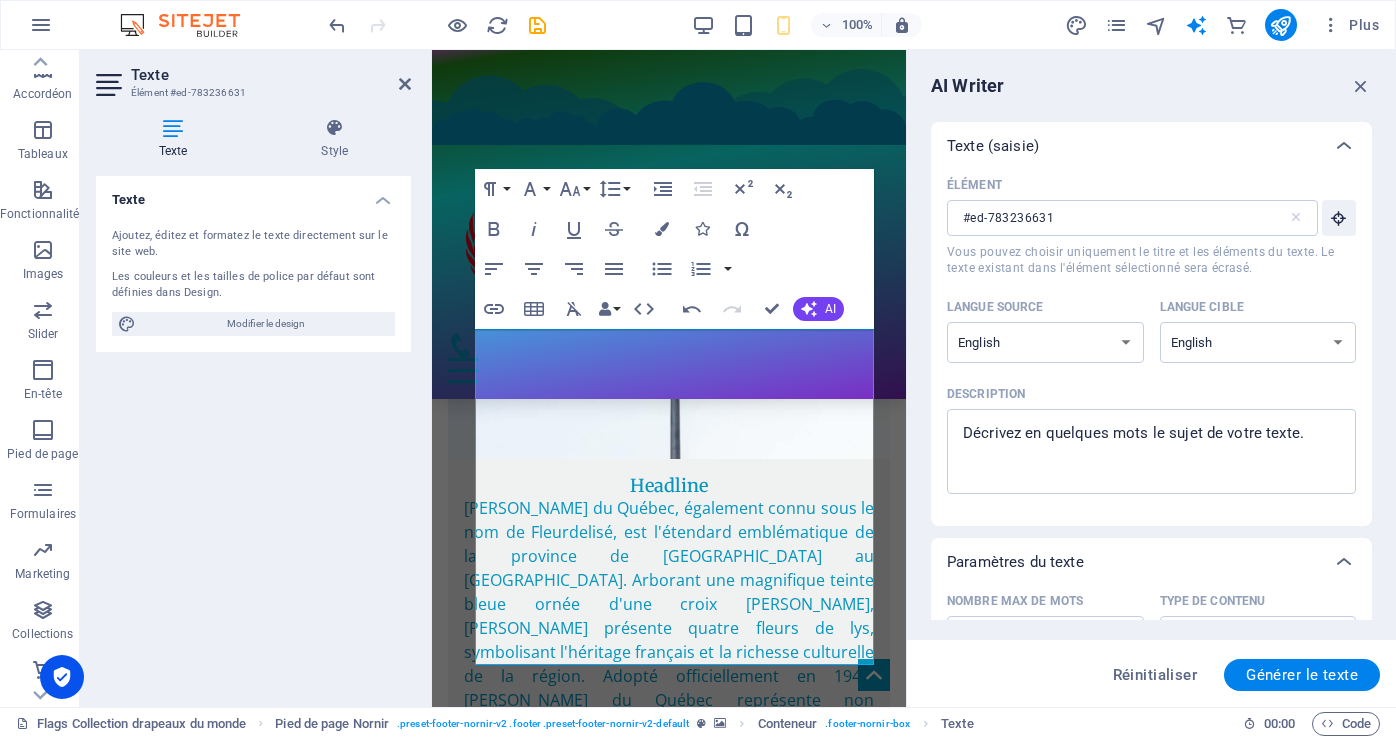 click on "Description" at bounding box center [1147, 394] 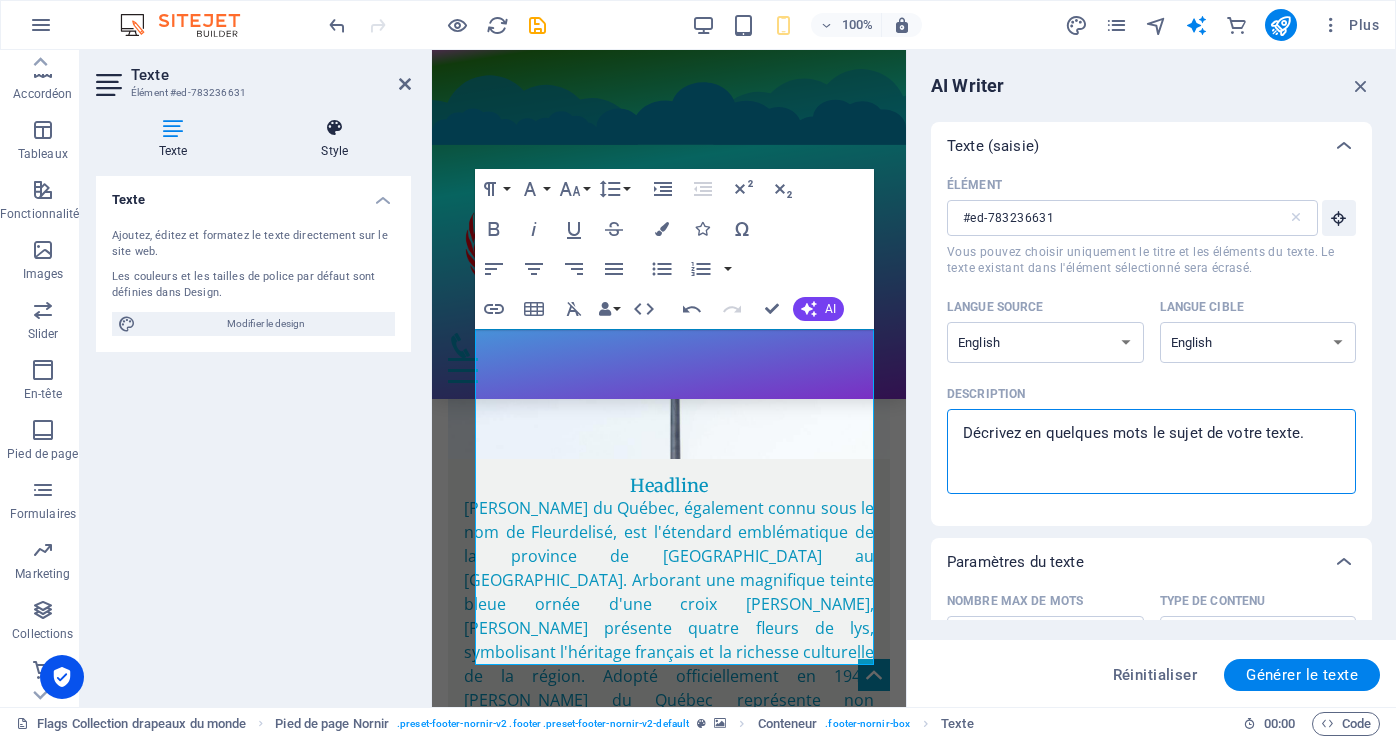 type on "x" 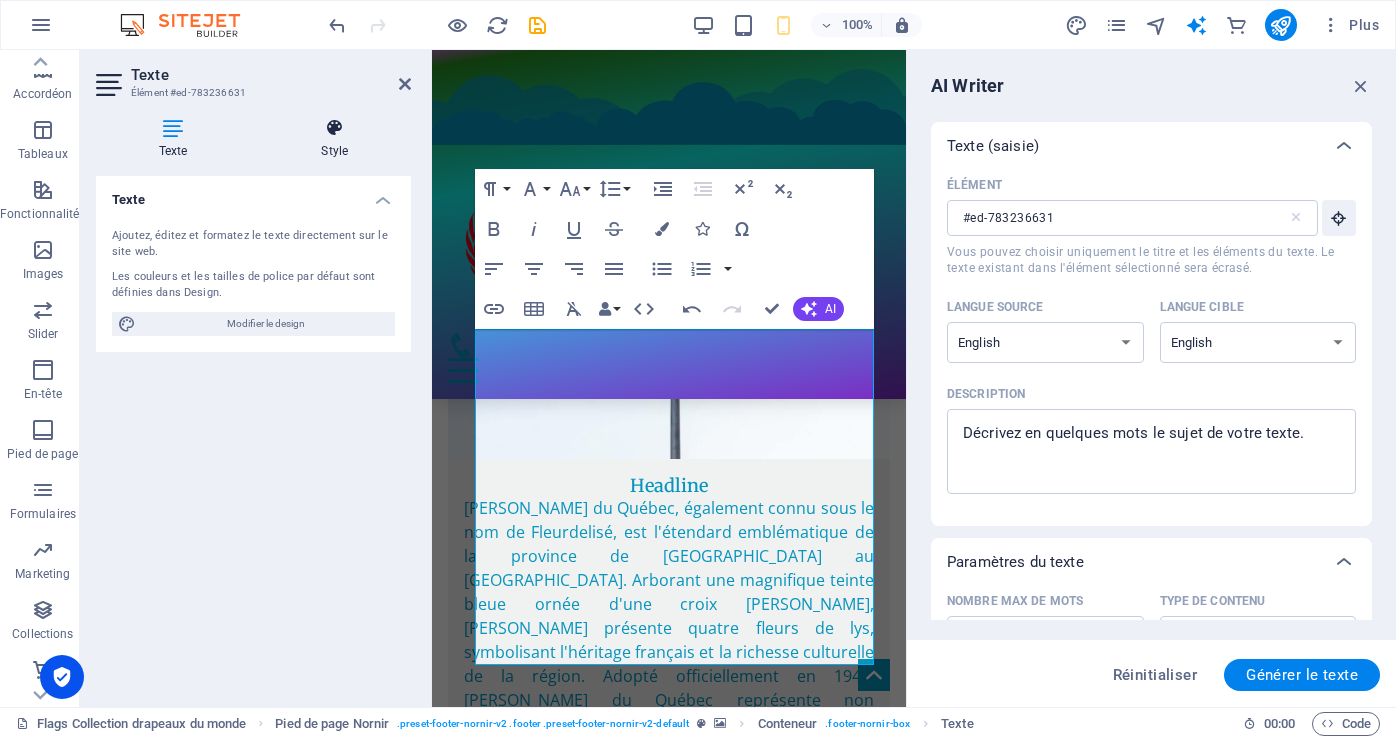 click on "Style" at bounding box center [335, 139] 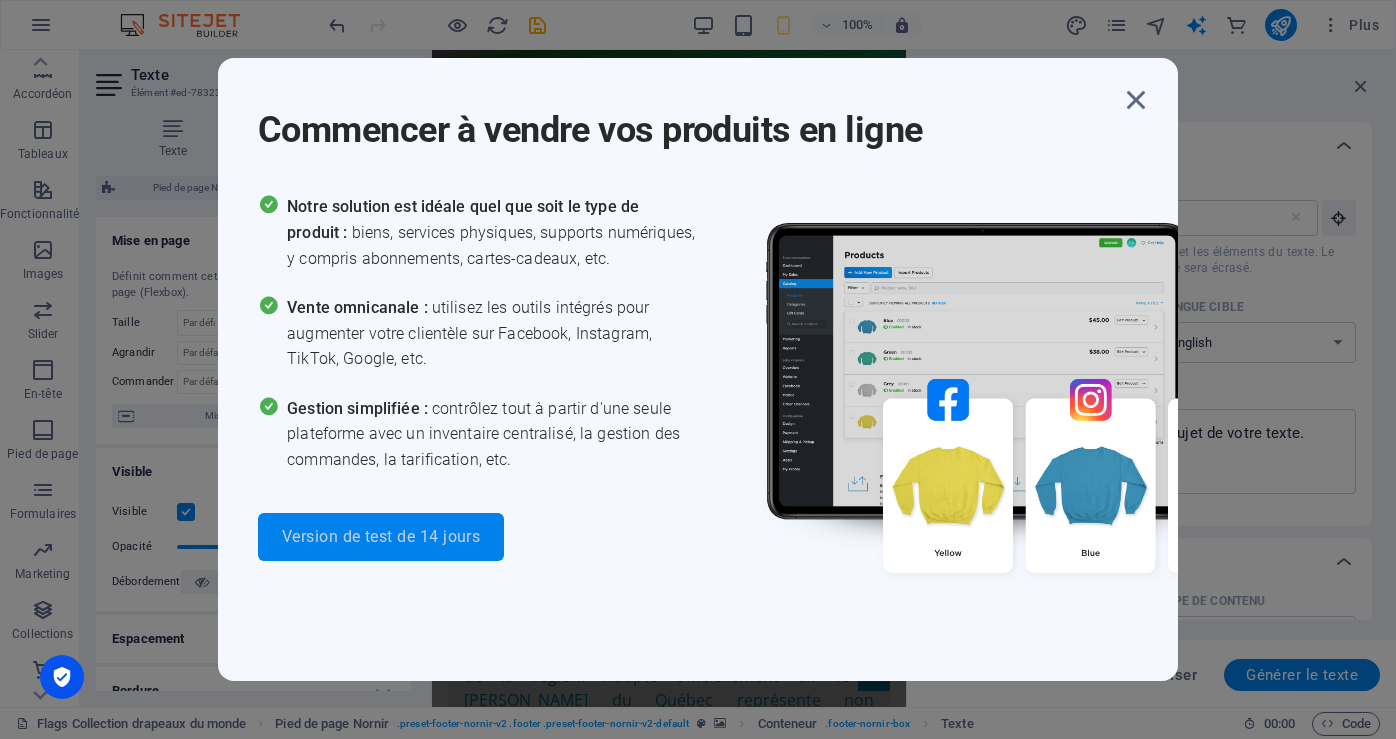 click on "Version de test de 14 jours" at bounding box center [381, 537] 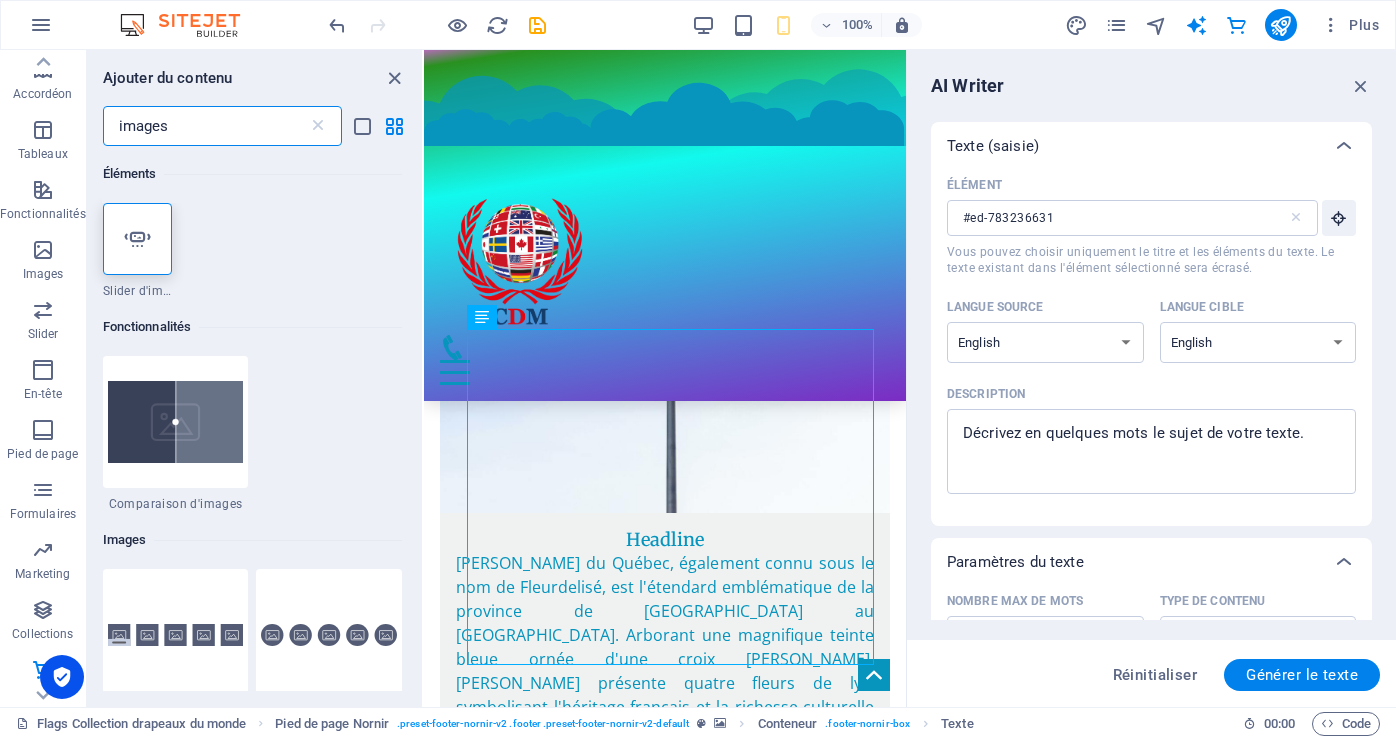 scroll, scrollTop: 14292, scrollLeft: 0, axis: vertical 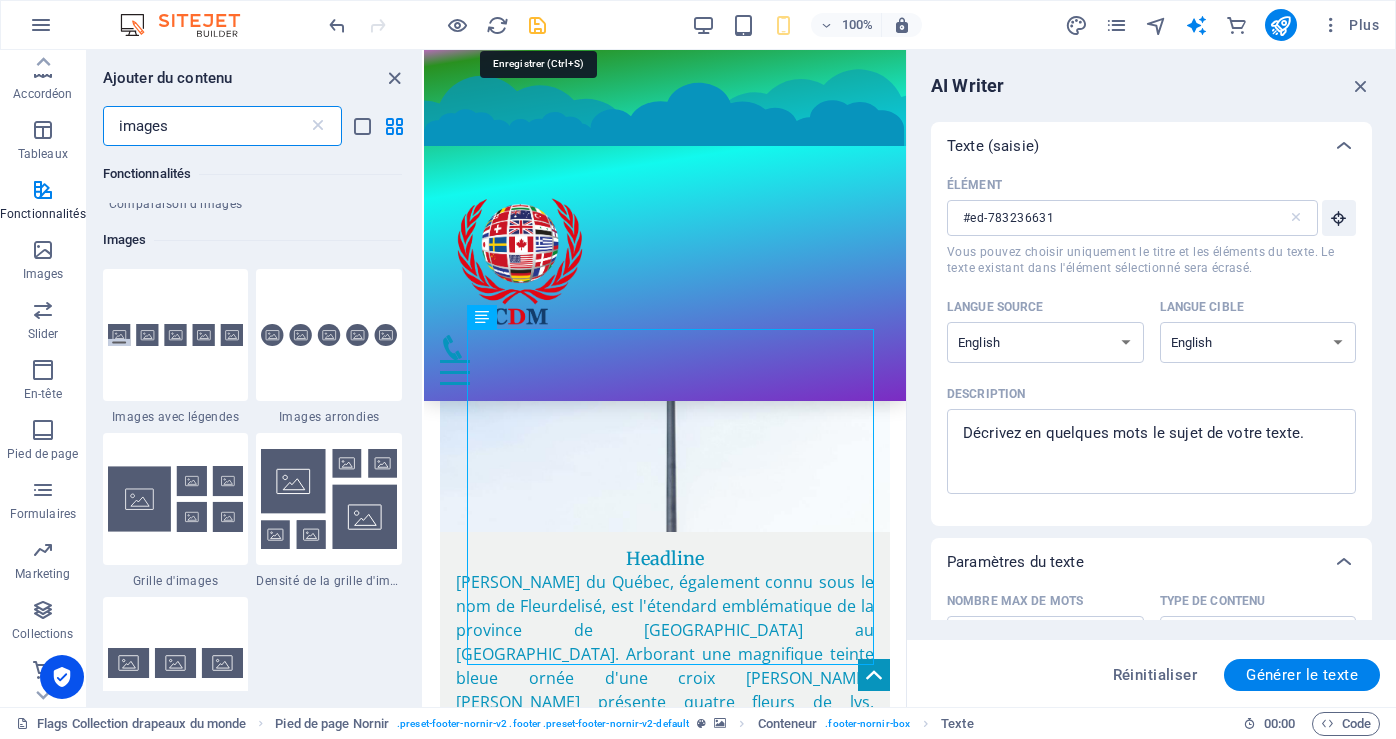 click at bounding box center [537, 25] 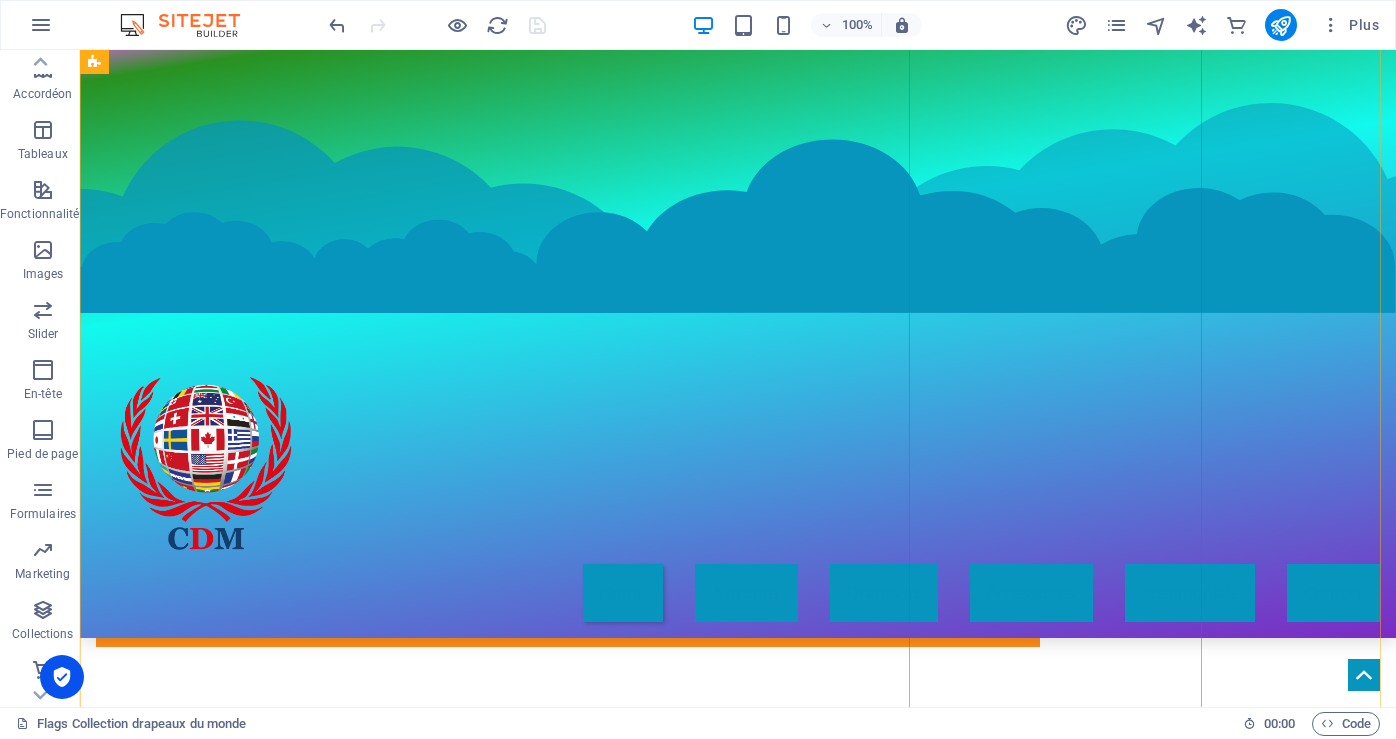 scroll, scrollTop: 7575, scrollLeft: 0, axis: vertical 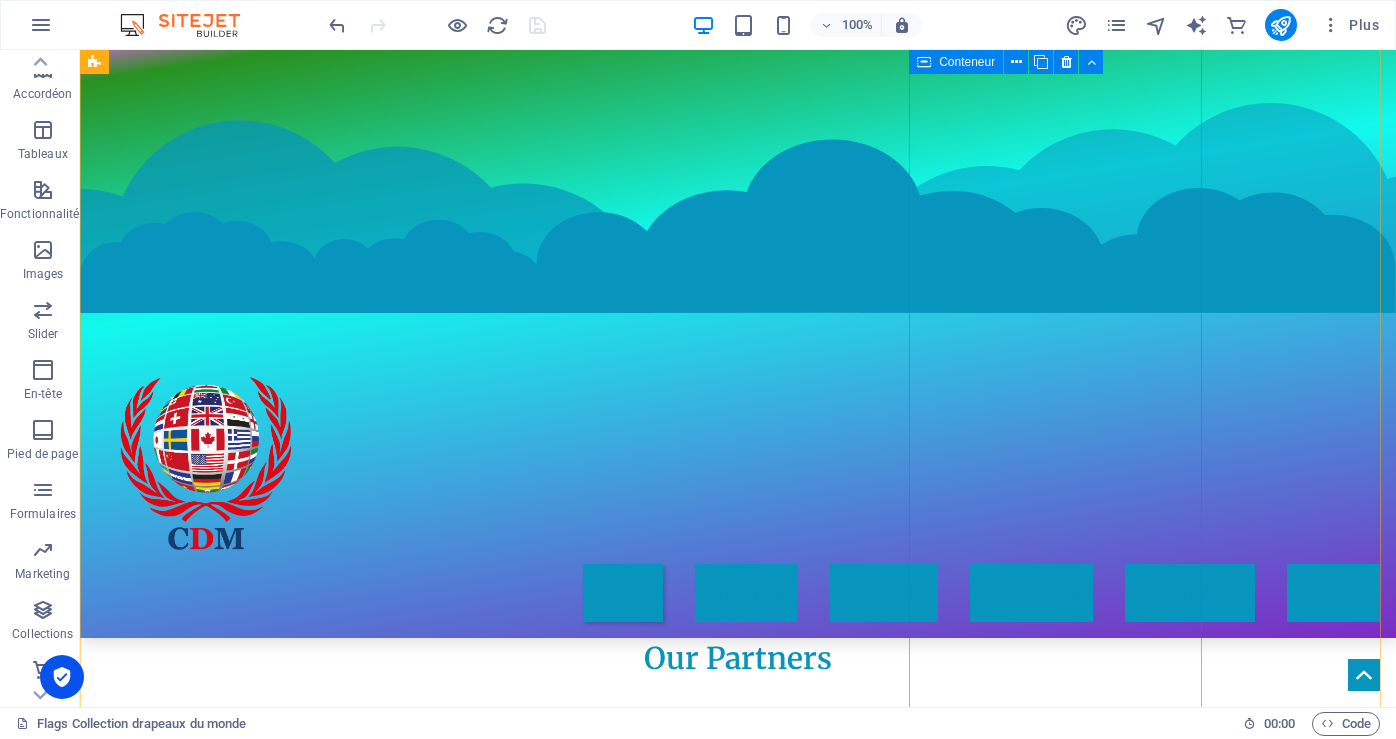 click on "Canada & Provinces" at bounding box center [242, 6963] 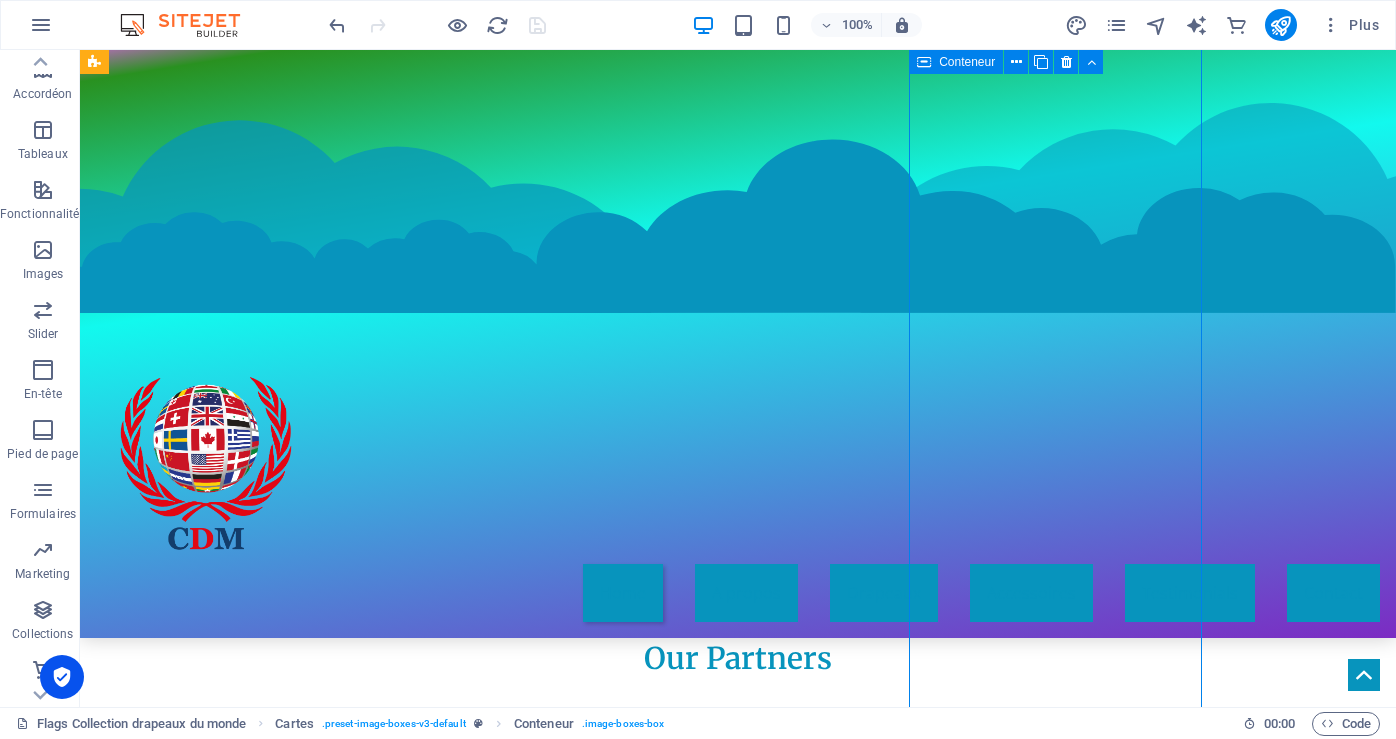 click on "Canada & Provinces" at bounding box center (242, 6963) 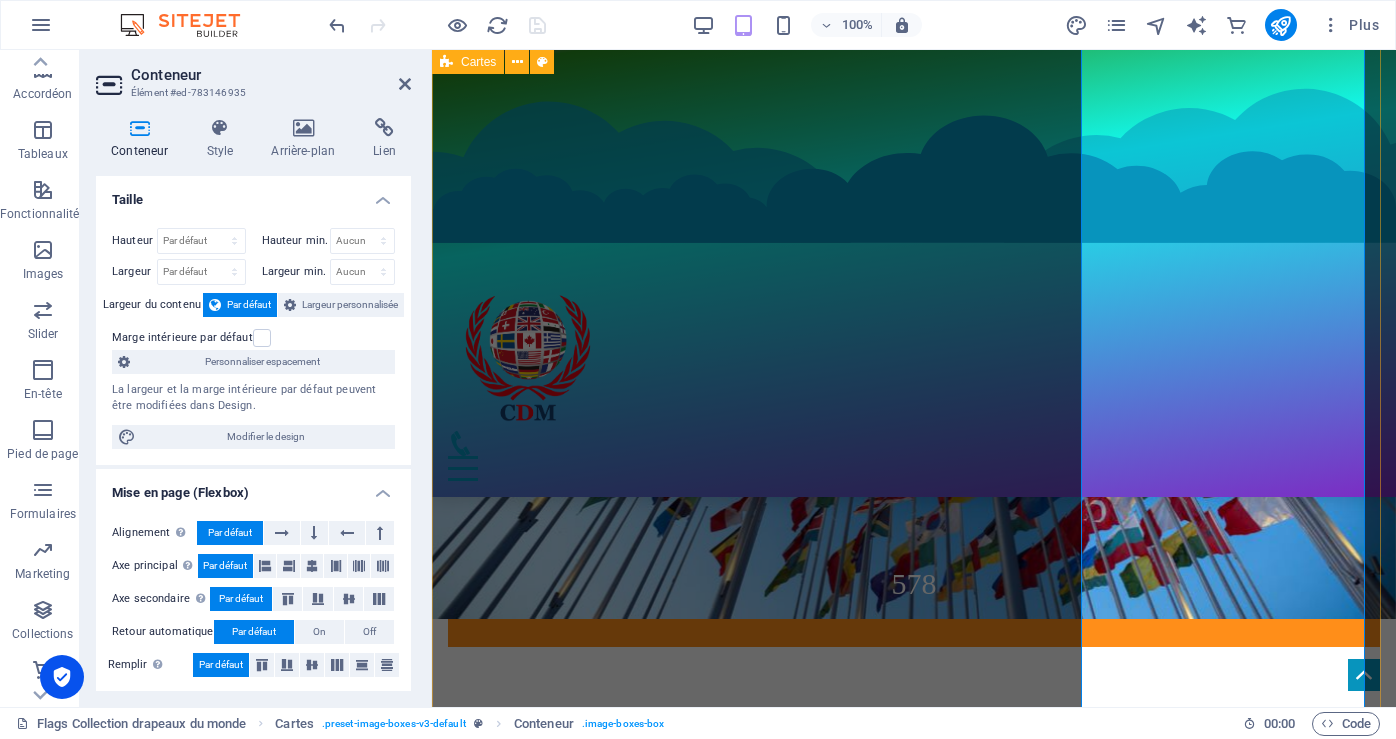 scroll, scrollTop: 8117, scrollLeft: 0, axis: vertical 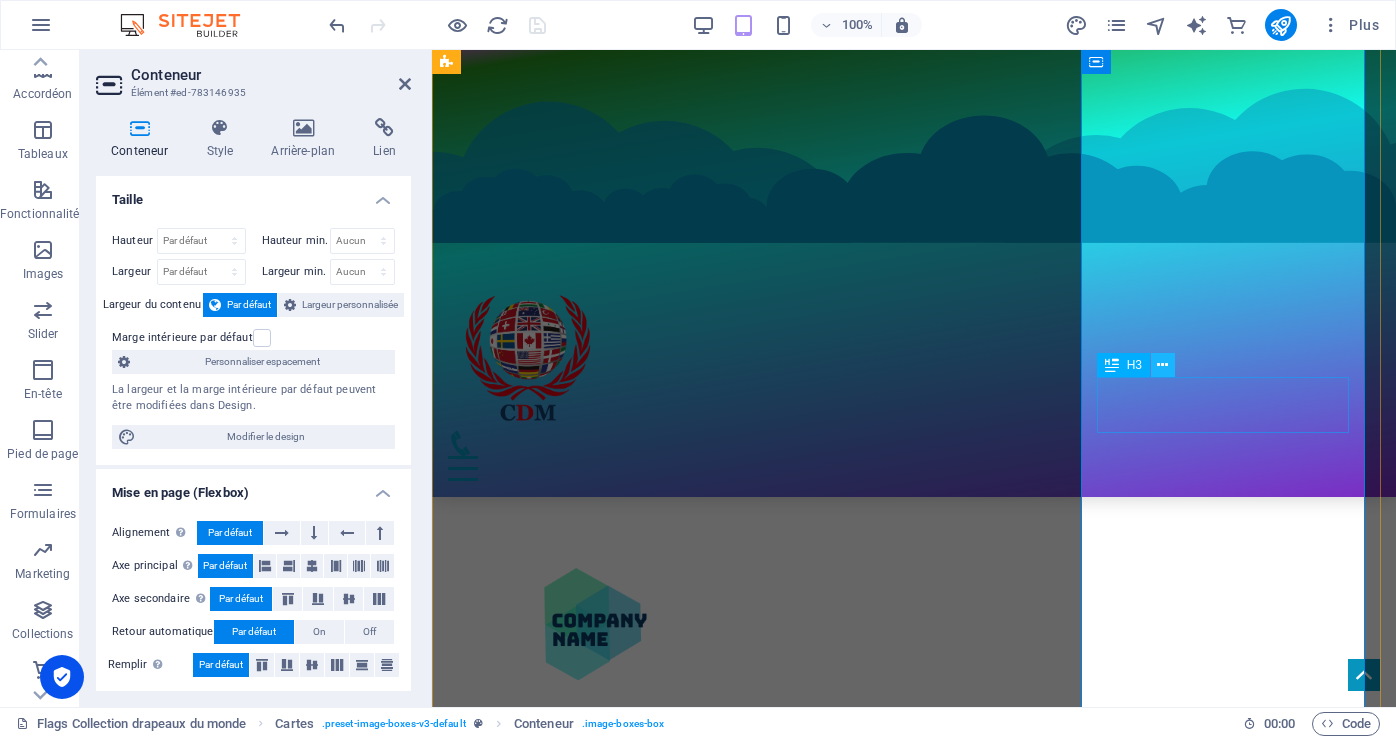 click at bounding box center [1162, 365] 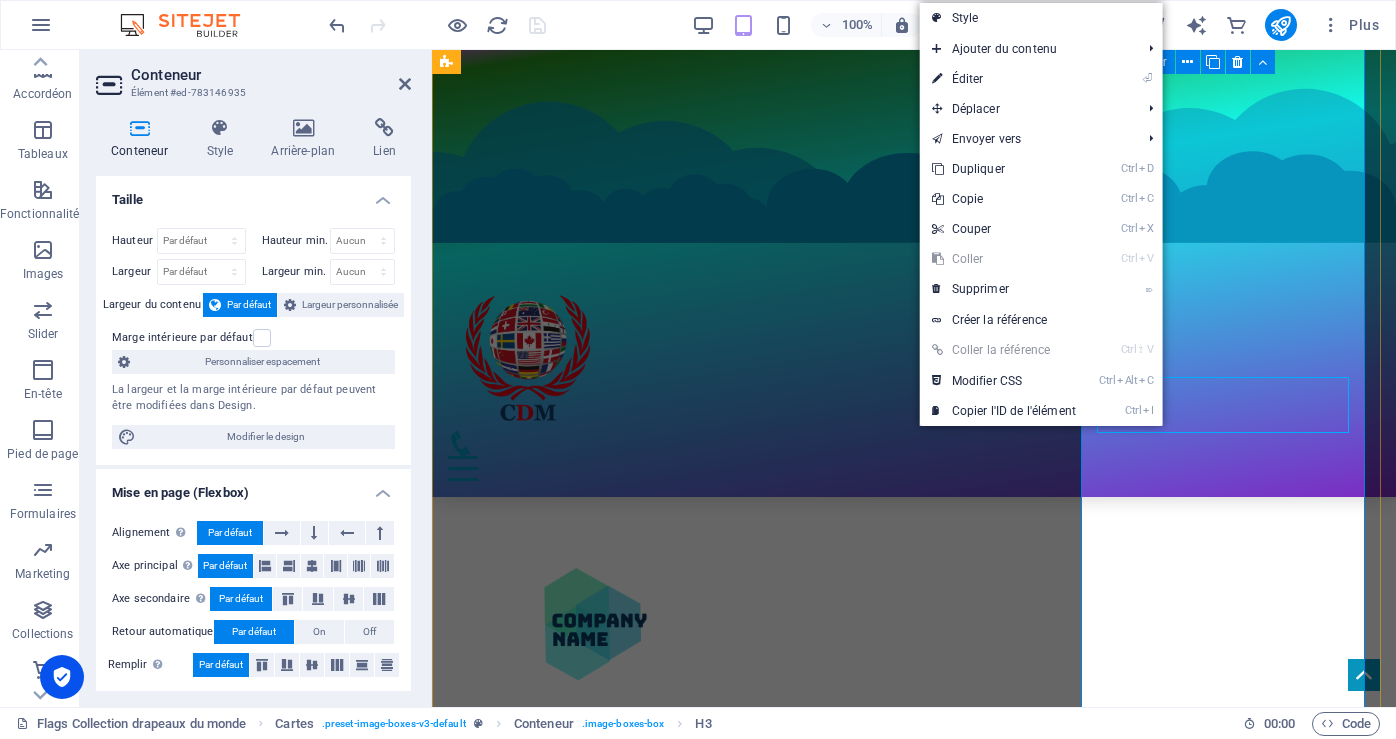 click on "Canada & Provinces" at bounding box center (592, 6677) 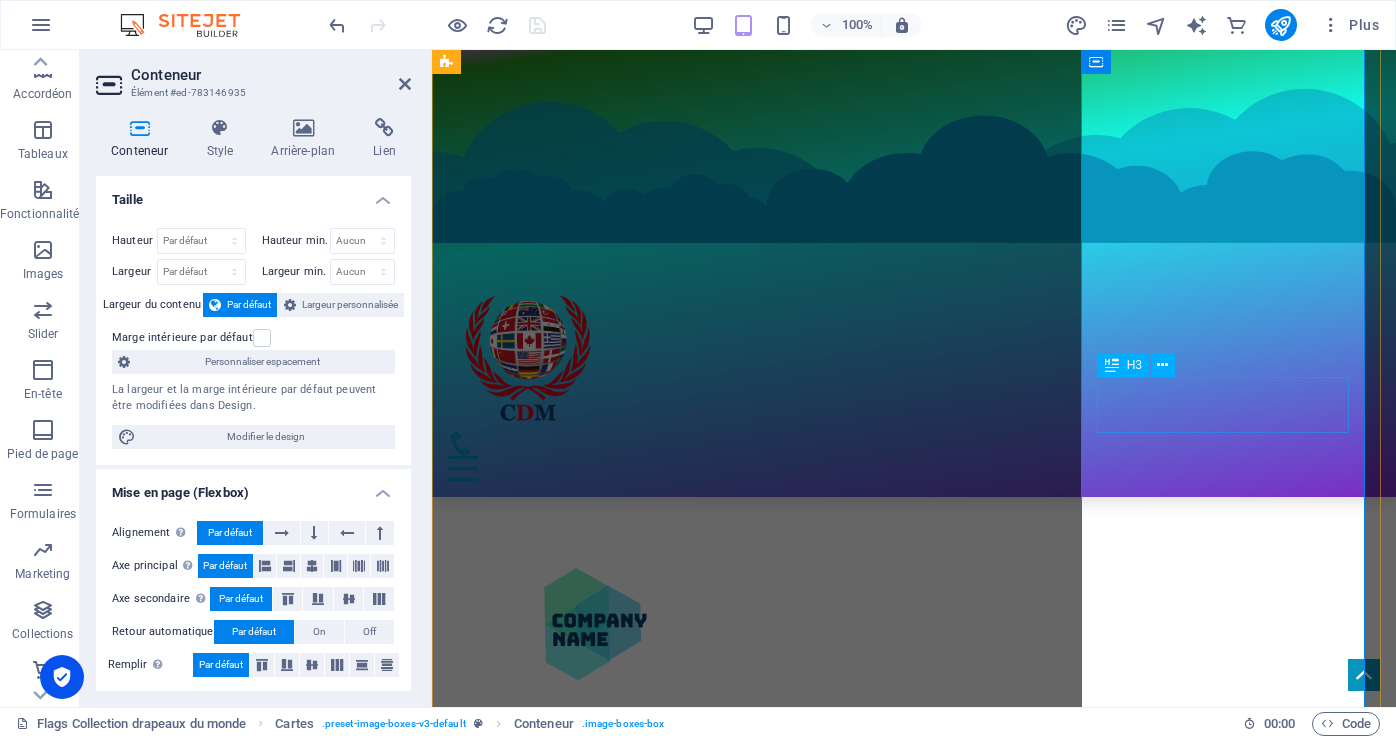 click on "Canada & Provinces" at bounding box center [592, 6863] 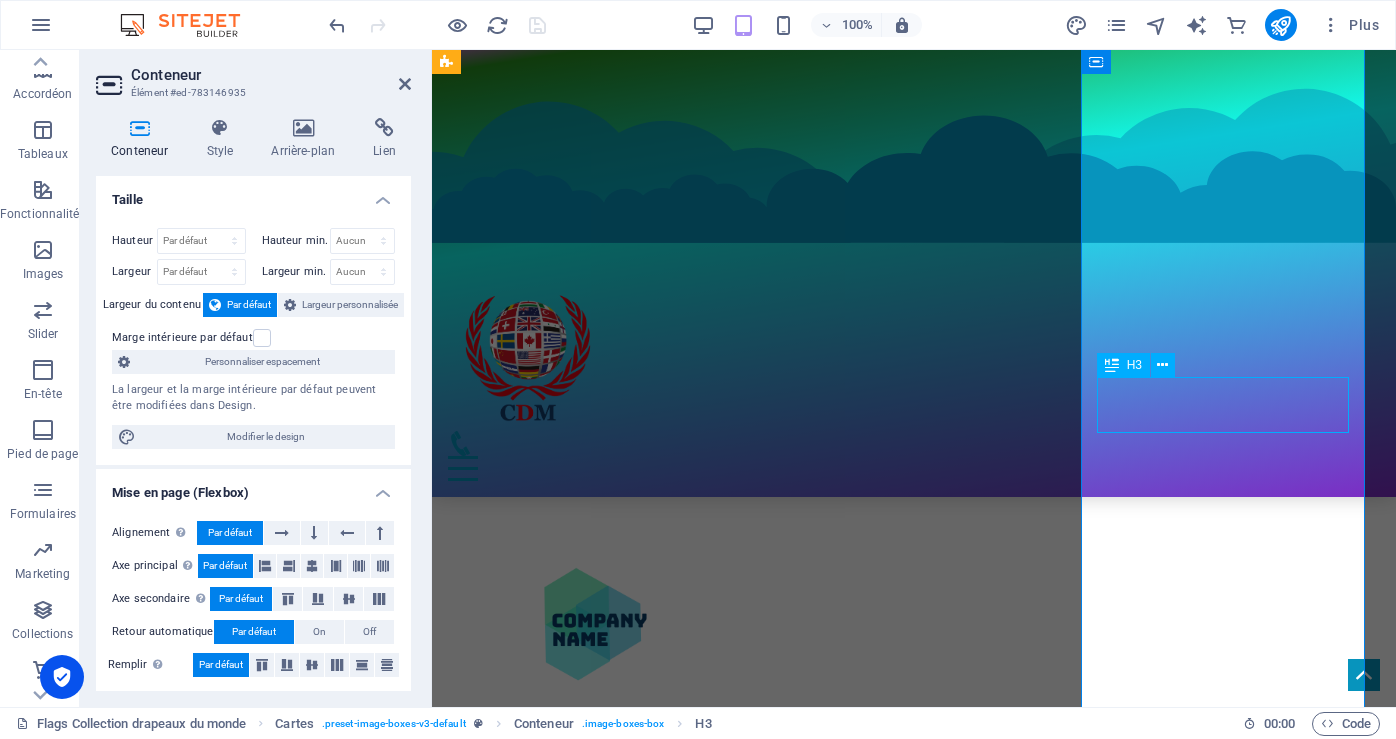 click on "Canada & Provinces" at bounding box center [592, 6863] 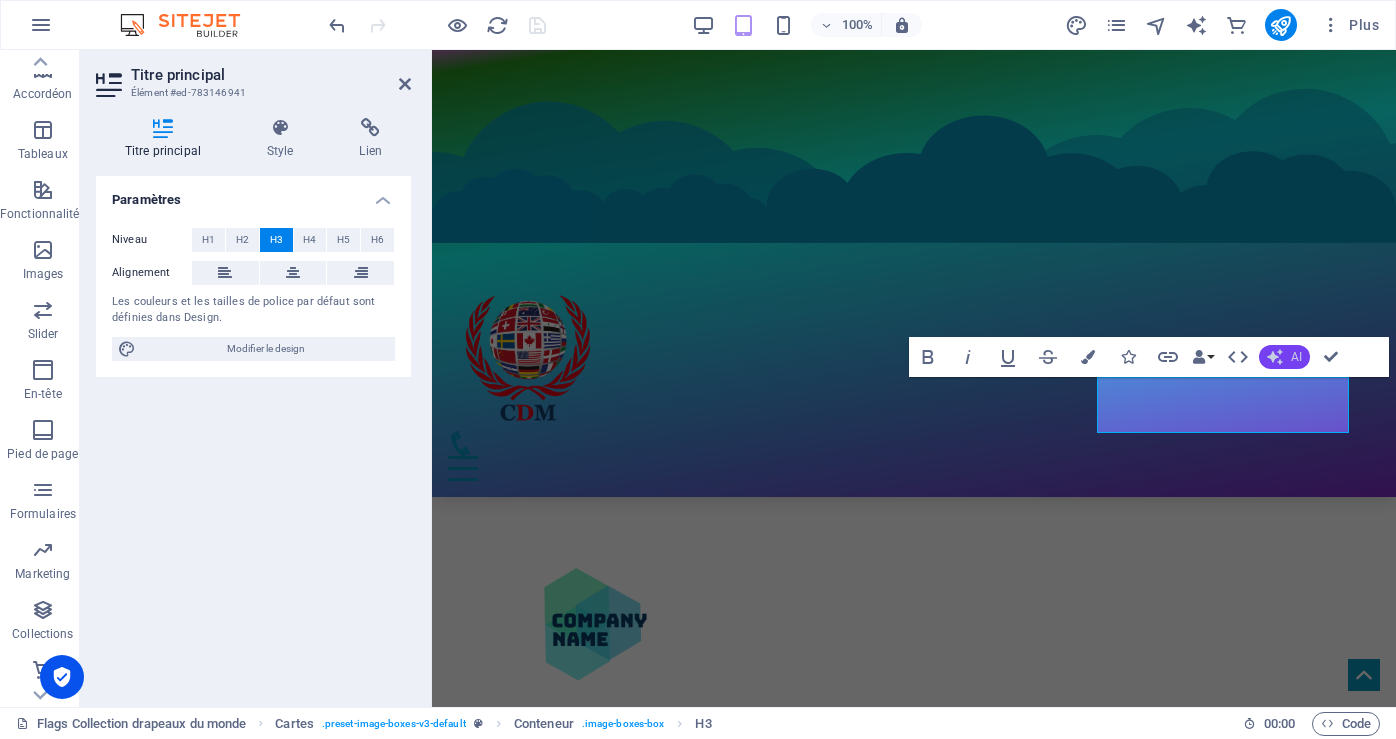 click 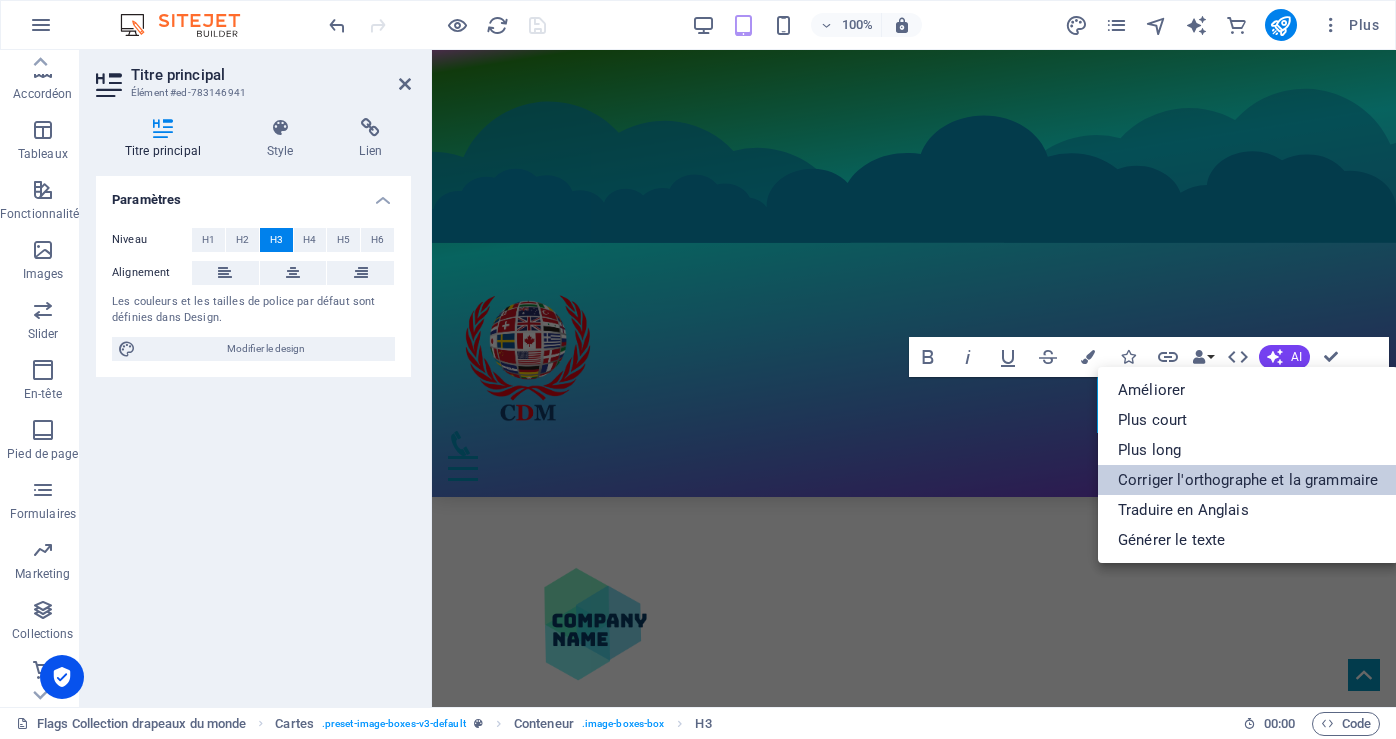 click on "Corriger l'orthographe et la grammaire" at bounding box center [1248, 480] 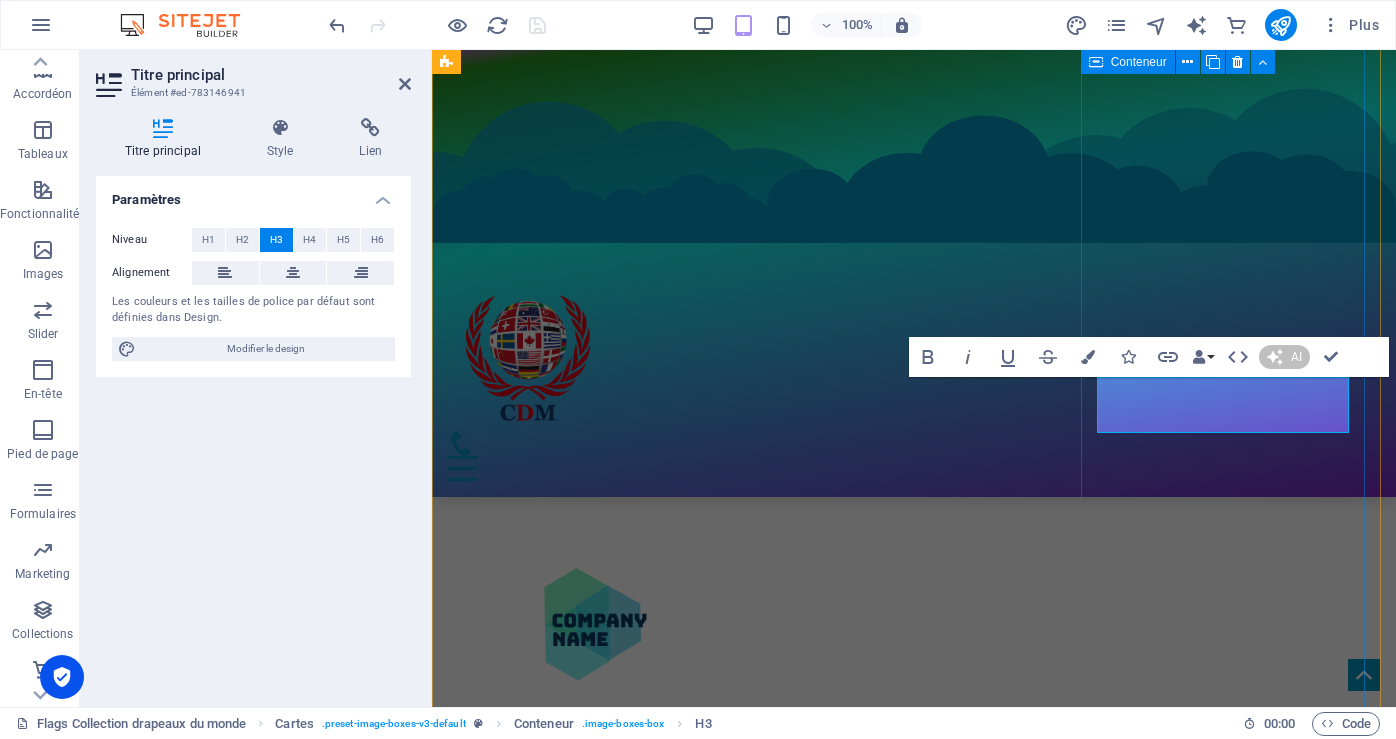 type 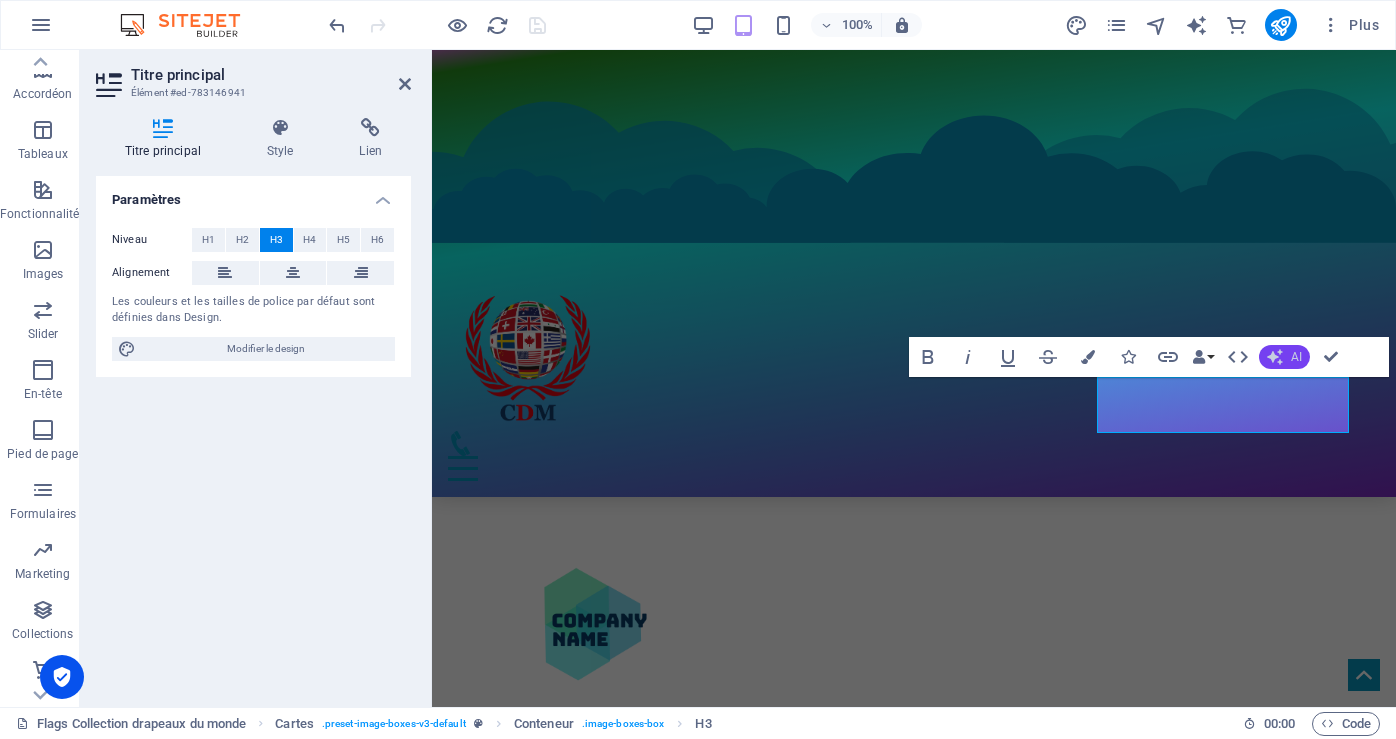 click 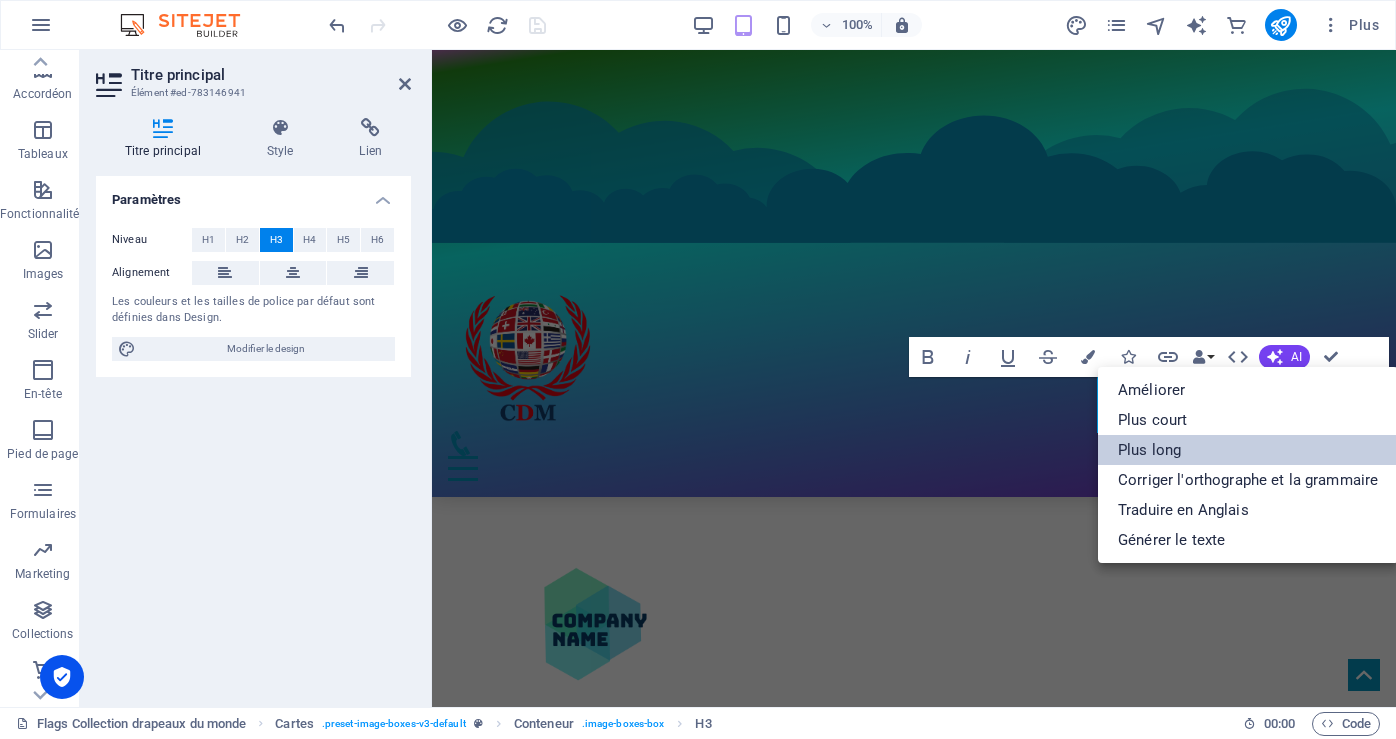 click on "Plus long" at bounding box center (1248, 450) 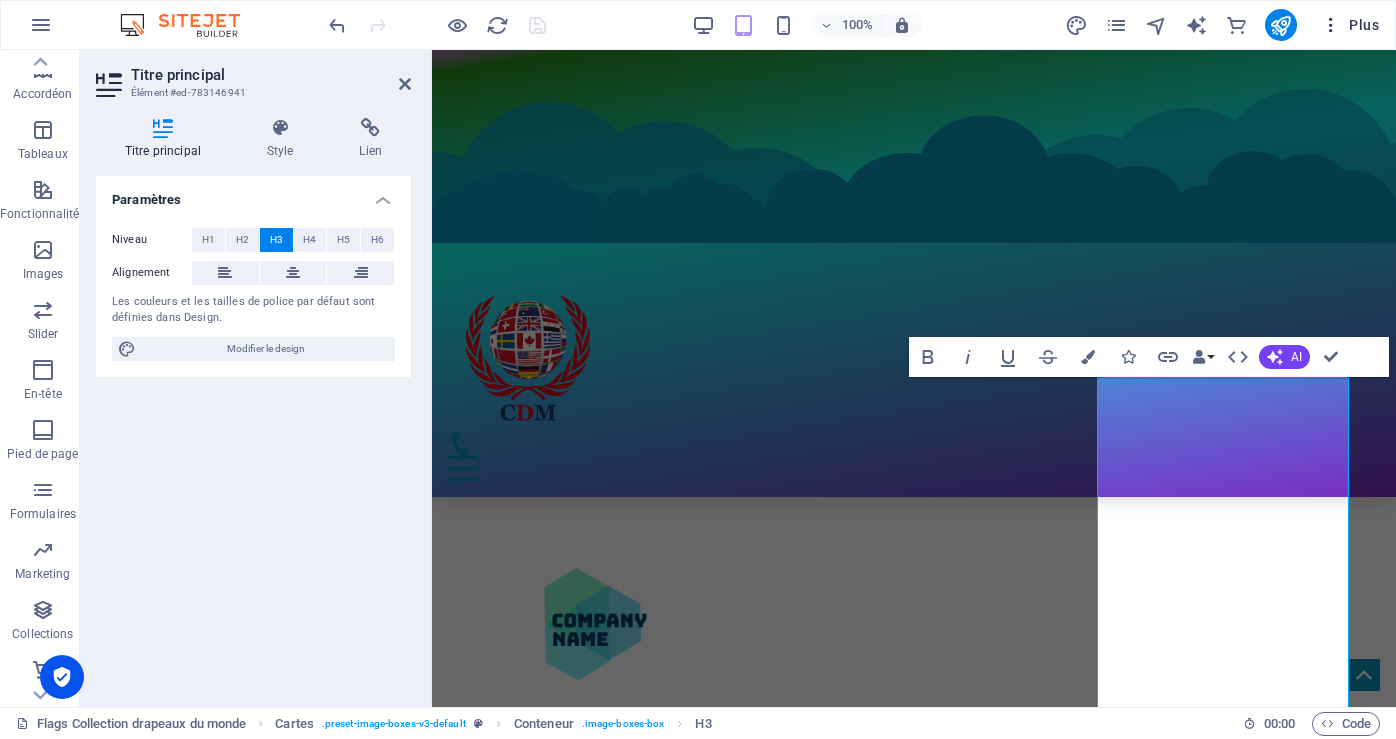 click on "Plus" at bounding box center [1350, 25] 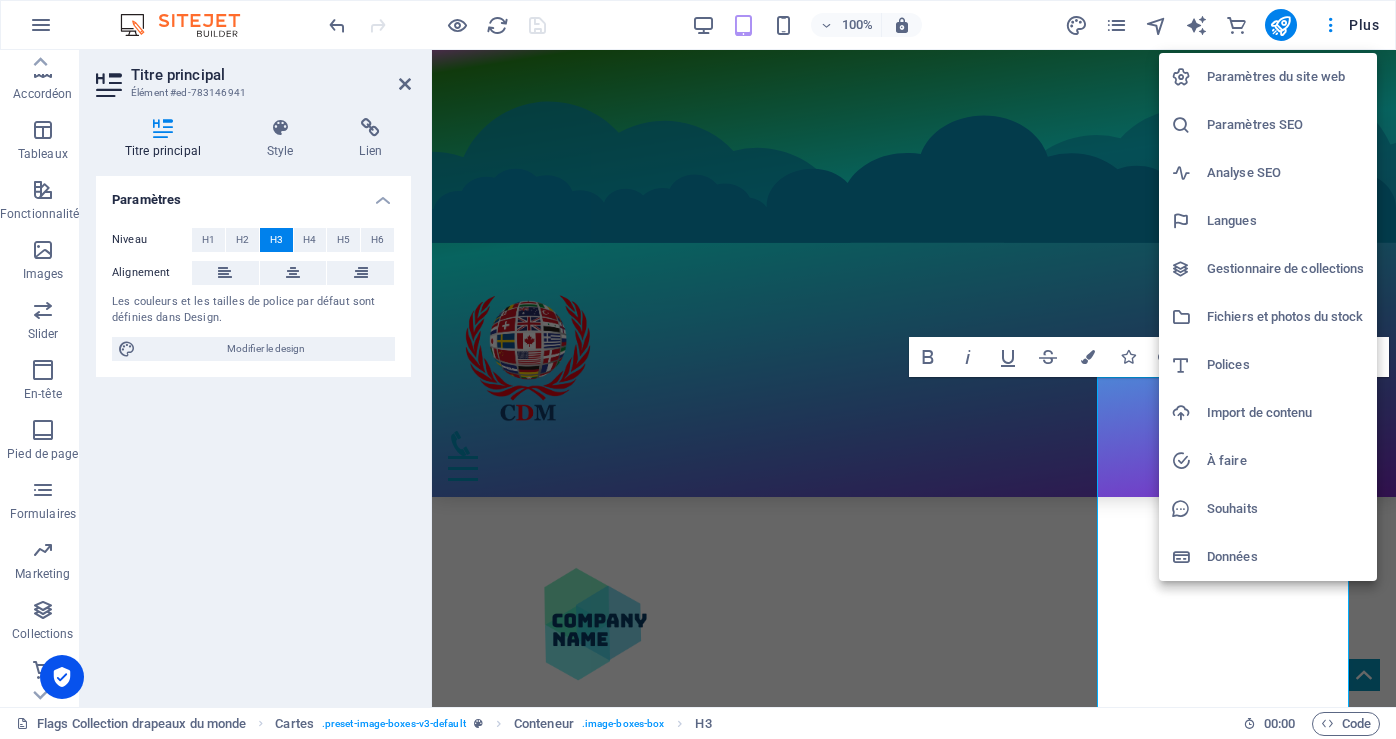 click on "Langues" at bounding box center (1286, 221) 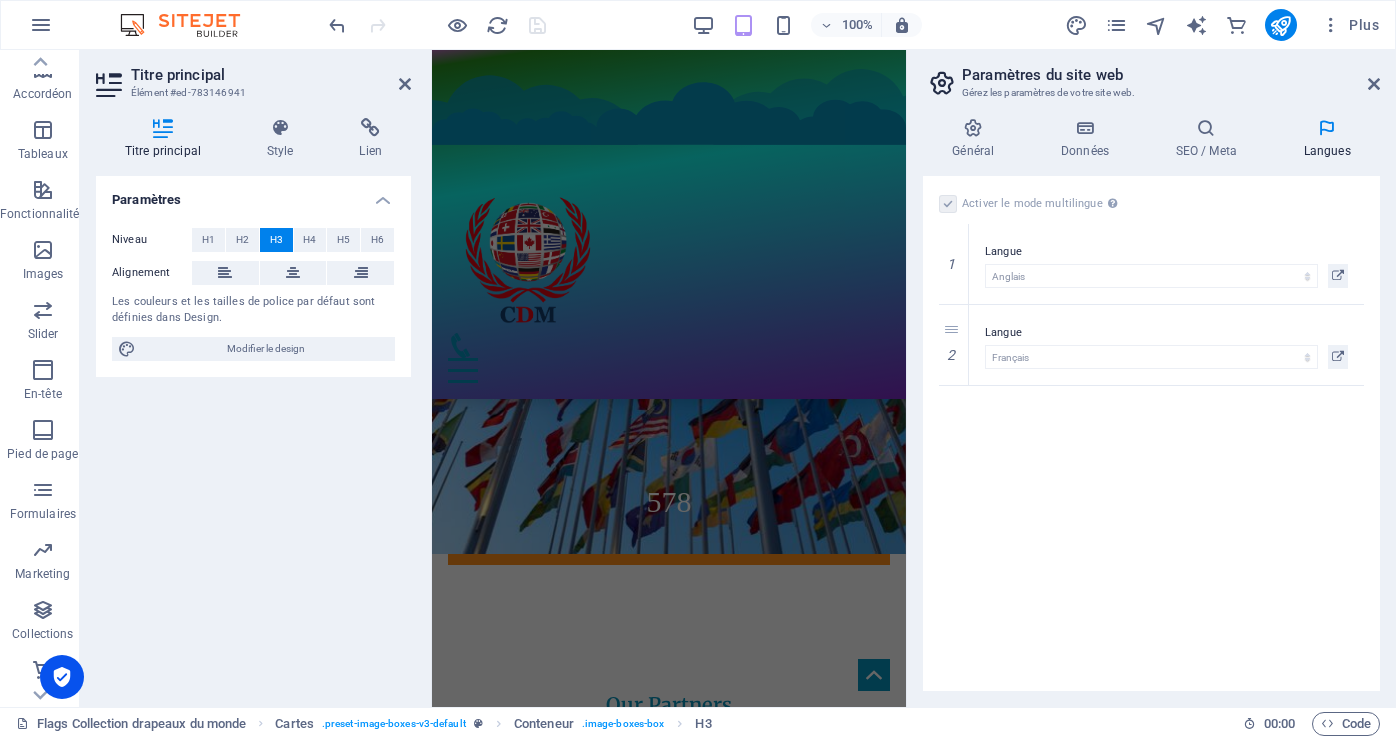 scroll, scrollTop: 13495, scrollLeft: 0, axis: vertical 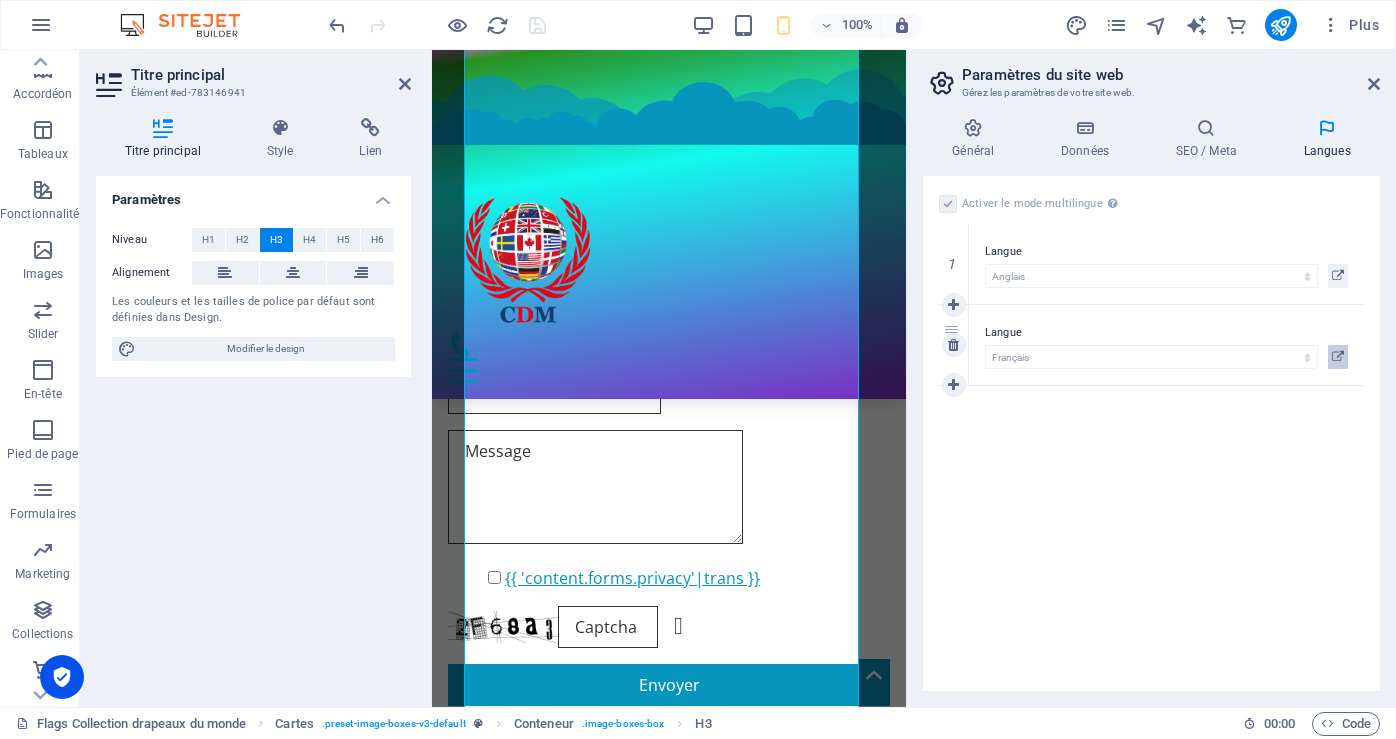 click at bounding box center (1338, 357) 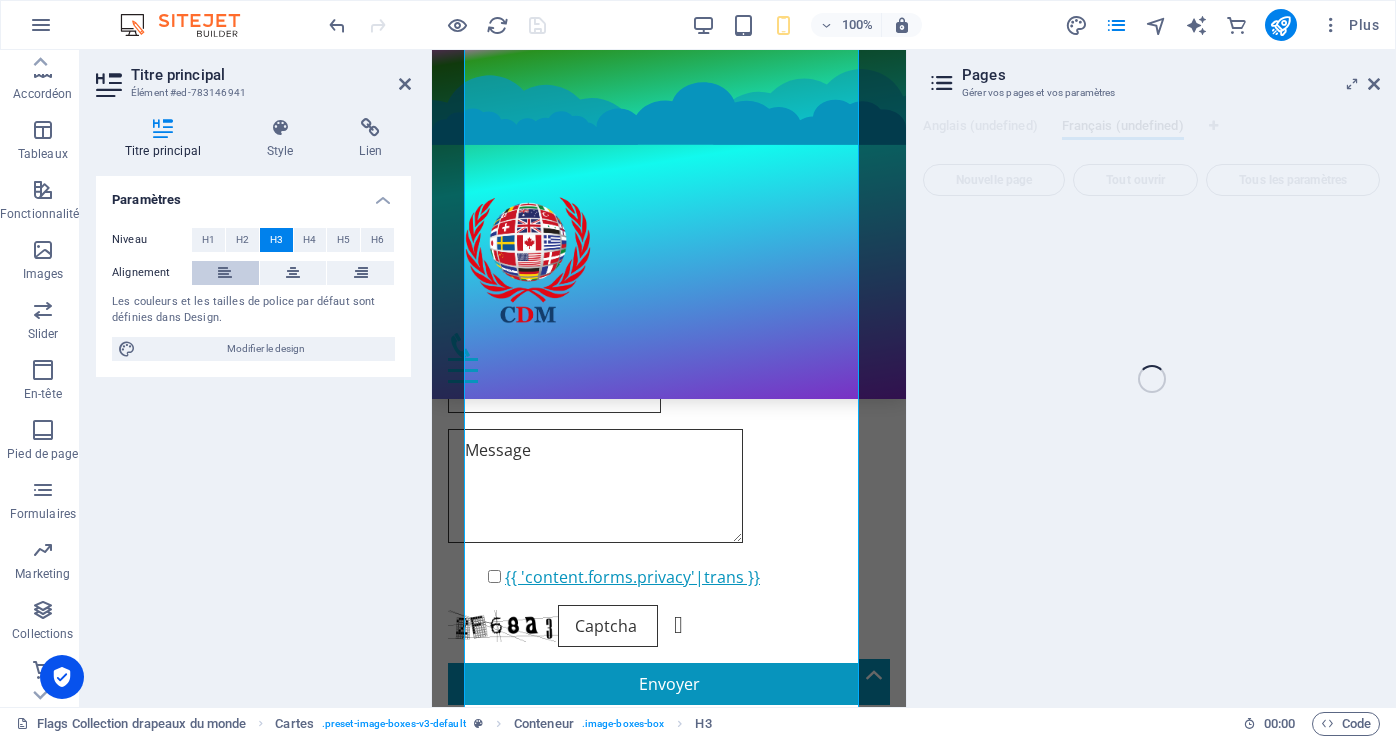 click at bounding box center (225, 273) 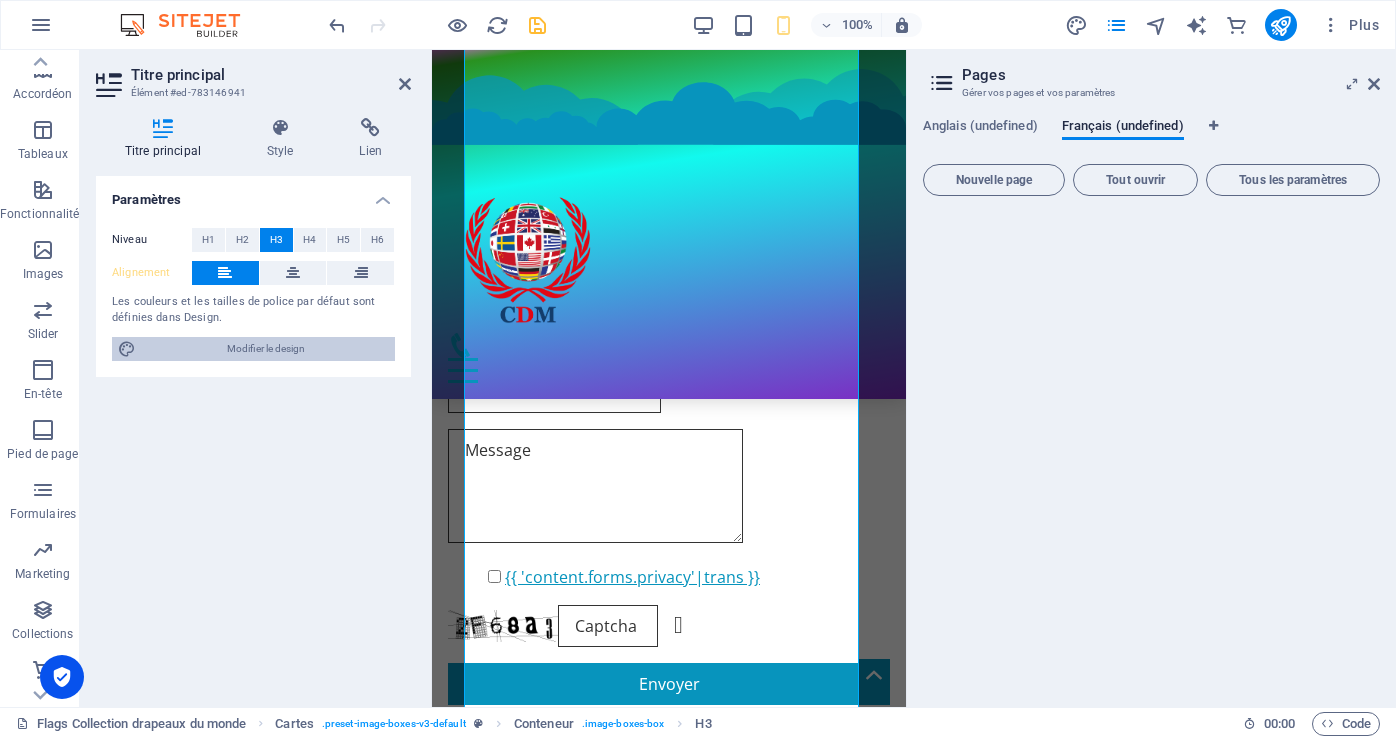 click on "Modifier le design" at bounding box center [265, 349] 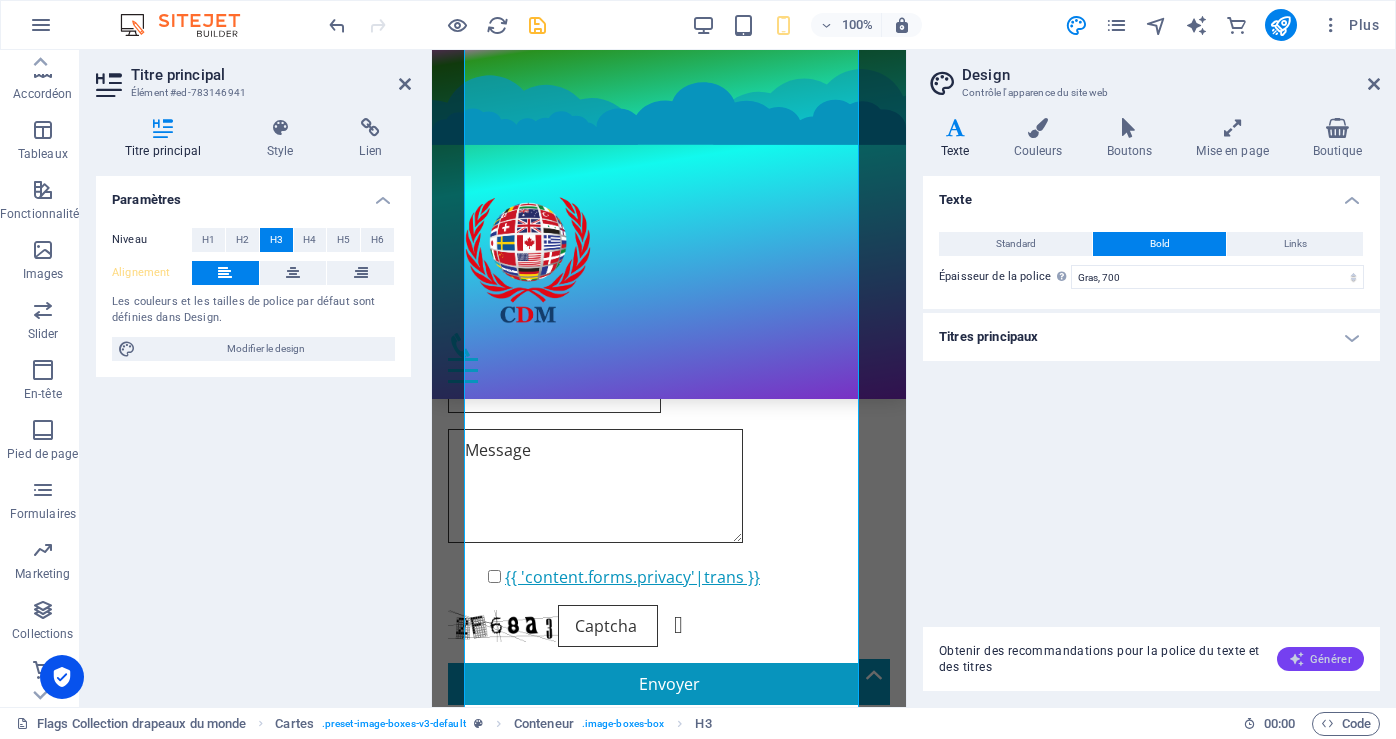 click on "Générer" at bounding box center [1320, 659] 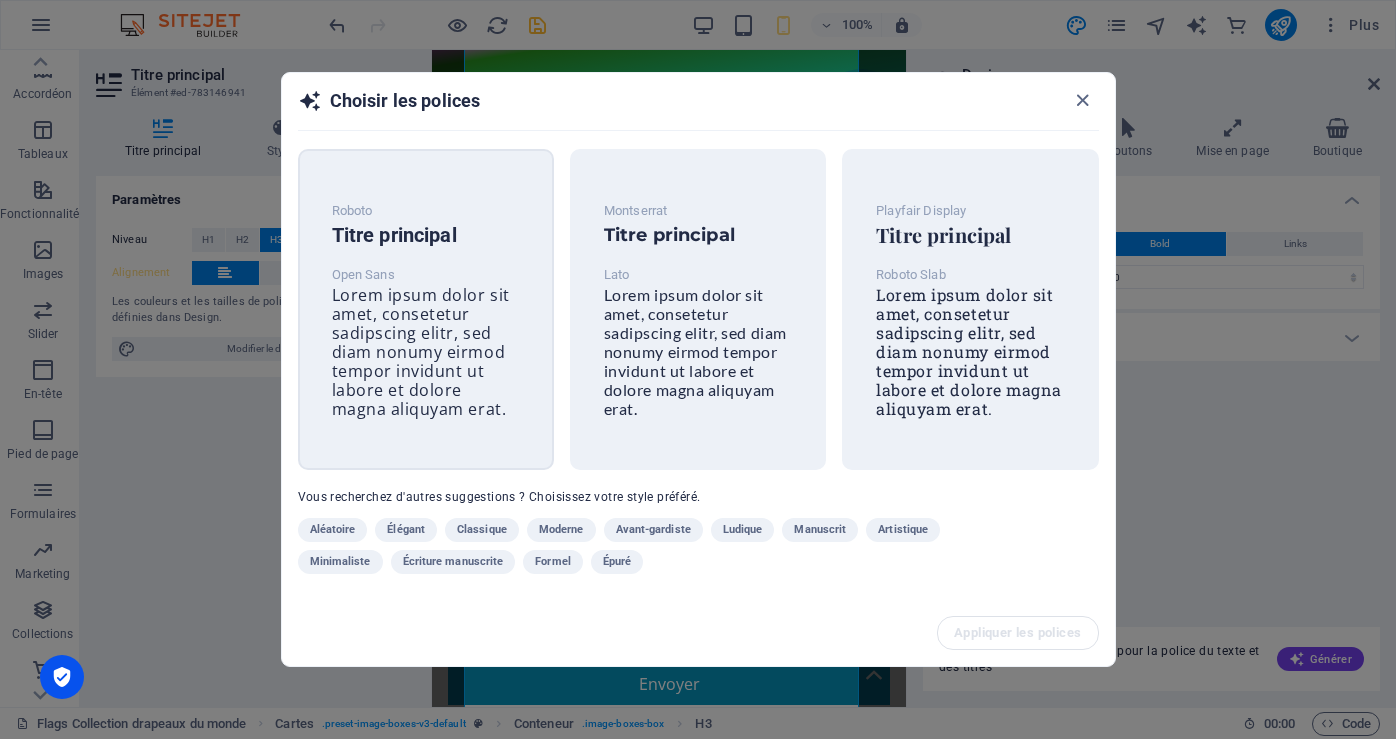 click on "Open Sans" at bounding box center (426, 275) 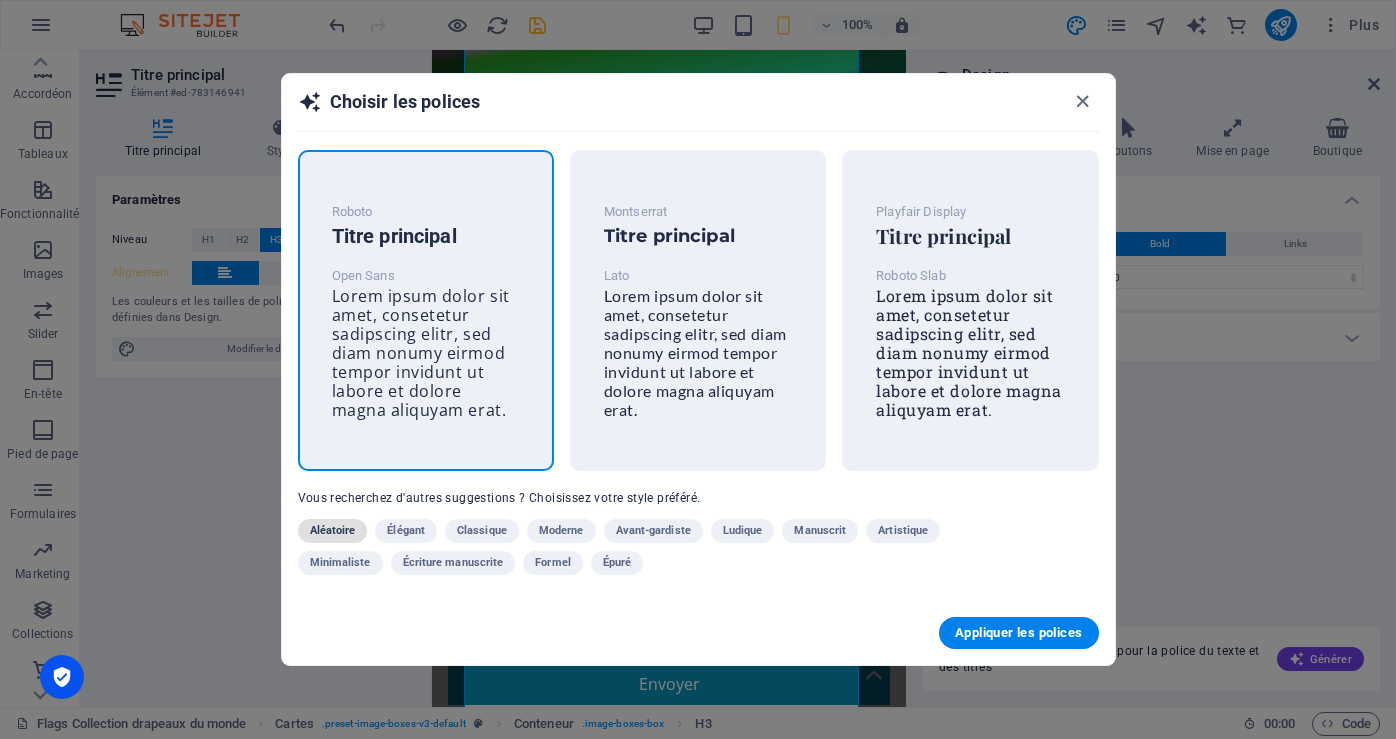 click on "Aléatoire" at bounding box center (333, 531) 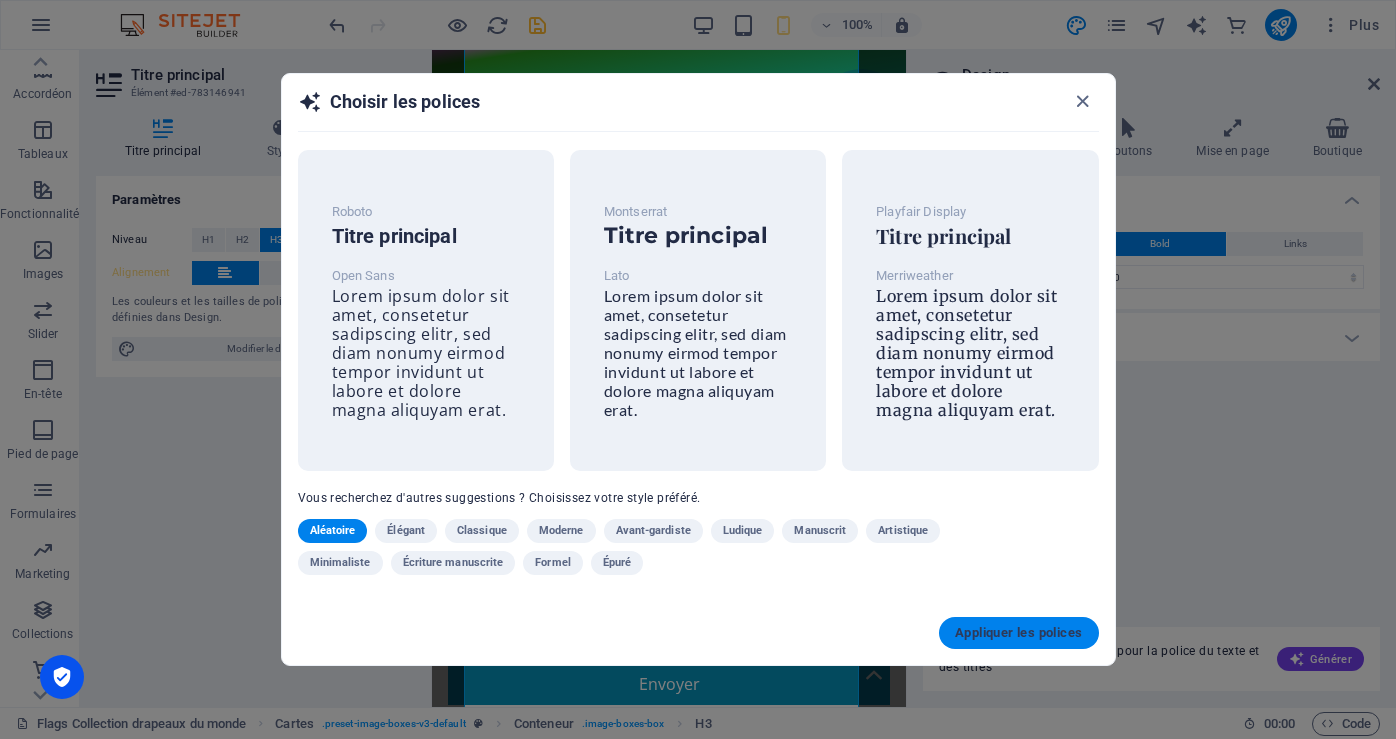 click on "Appliquer les polices" at bounding box center [1018, 633] 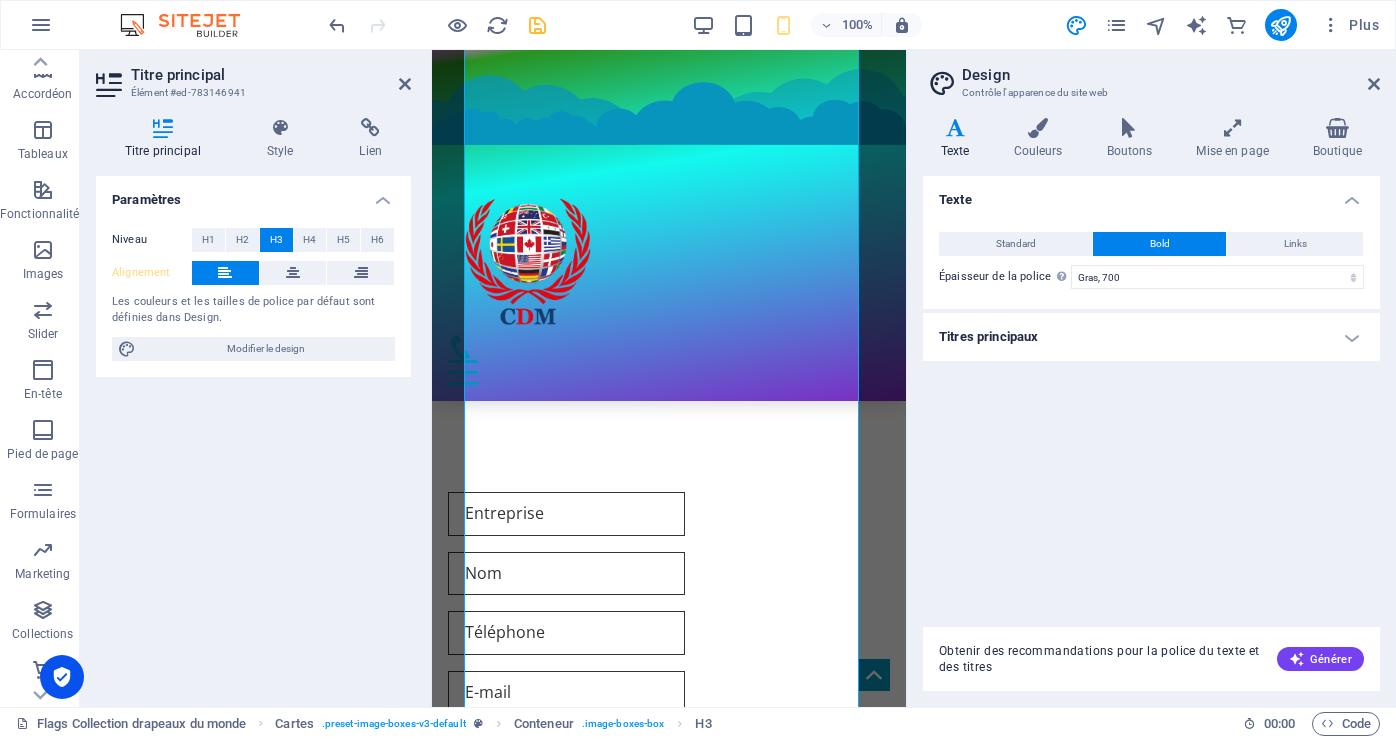 scroll, scrollTop: 13770, scrollLeft: 0, axis: vertical 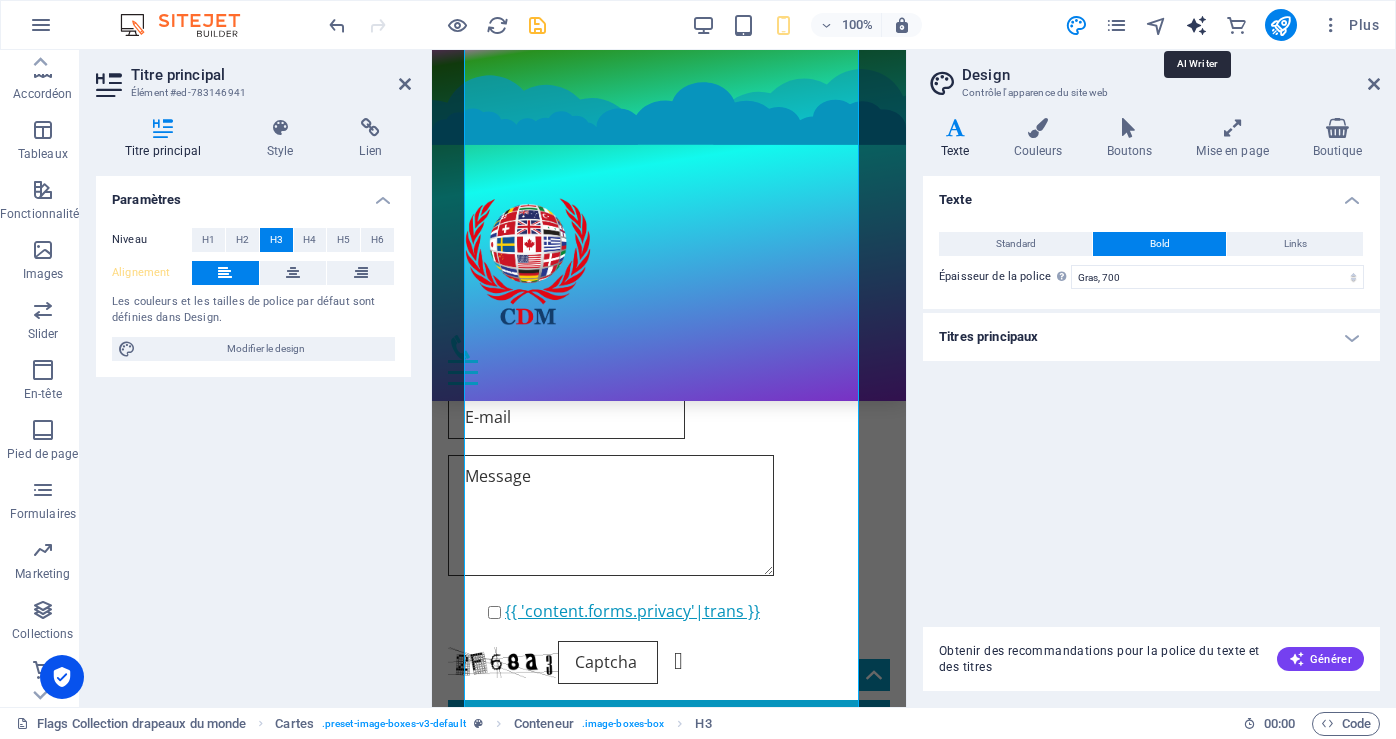 click at bounding box center [1196, 25] 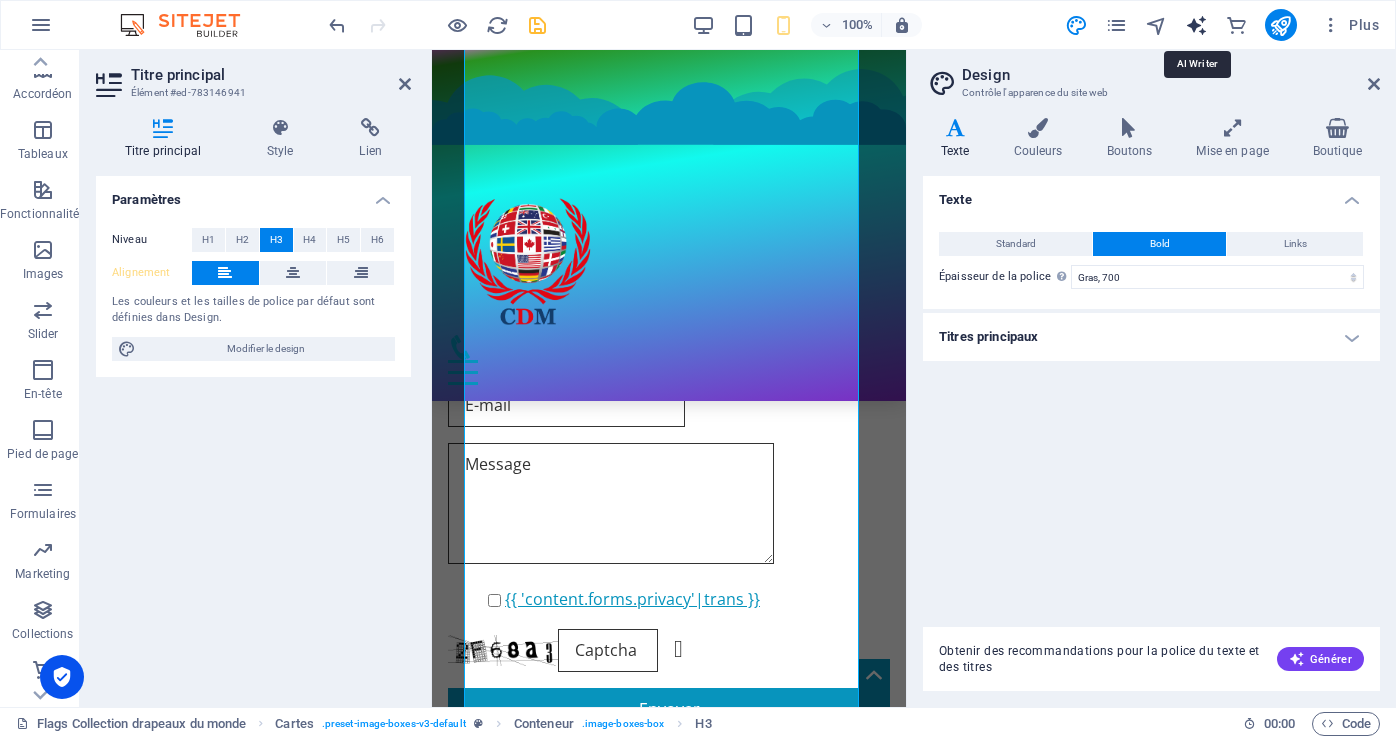 select on "English" 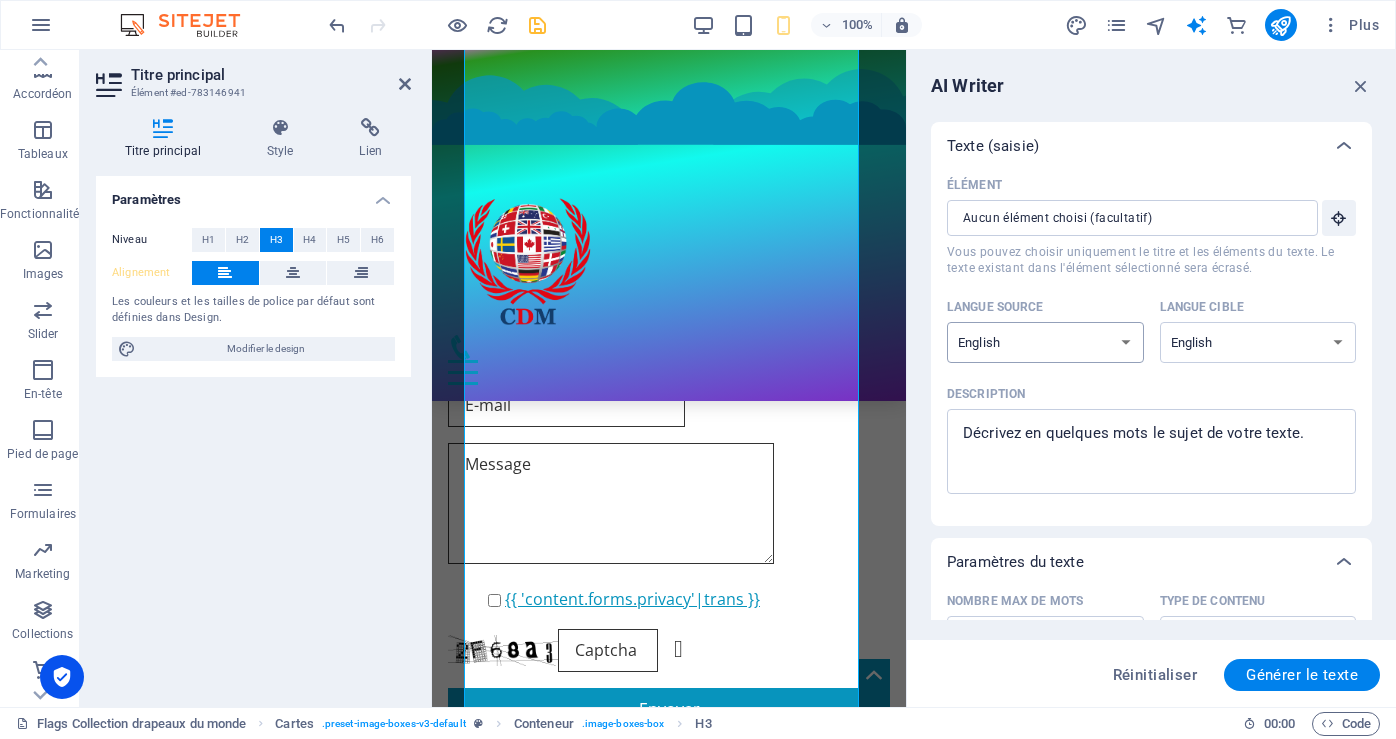 click on "Albanian Arabic Armenian Awadhi Azerbaijani Bashkir Basque Belarusian Bengali Bhojpuri Bosnian Brazilian Portuguese Bulgarian Cantonese (Yue) Catalan Chhattisgarhi Chinese Croatian Czech Danish Dogri Dutch English Estonian Faroese Finnish French Galician Georgian German Greek Gujarati Haryanvi Hindi Hungarian Indonesian Irish Italian Japanese Javanese Kannada Kashmiri Kazakh Konkani Korean Kyrgyz Latvian Lithuanian Macedonian Maithili Malay Maltese Mandarin Mandarin Chinese Marathi Marwari Min Nan Moldovan Mongolian Montenegrin Nepali Norwegian Oriya Pashto Persian (Farsi) Polish Portuguese Punjabi Rajasthani Romanian Russian Sanskrit Santali Serbian Sindhi Sinhala Slovak Slovene Slovenian Spanish Ukrainian Urdu Uzbek Vietnamese Welsh Wu" at bounding box center (1045, 342) 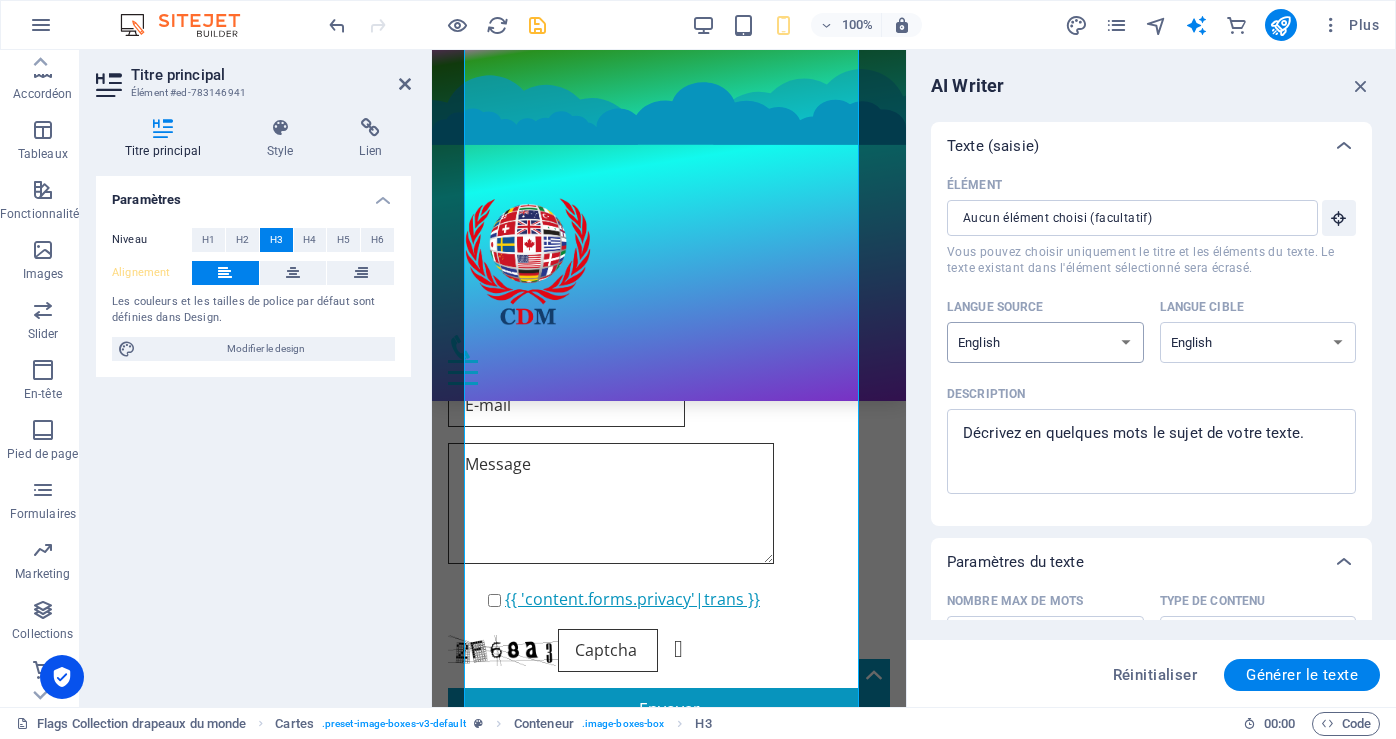 select on "French" 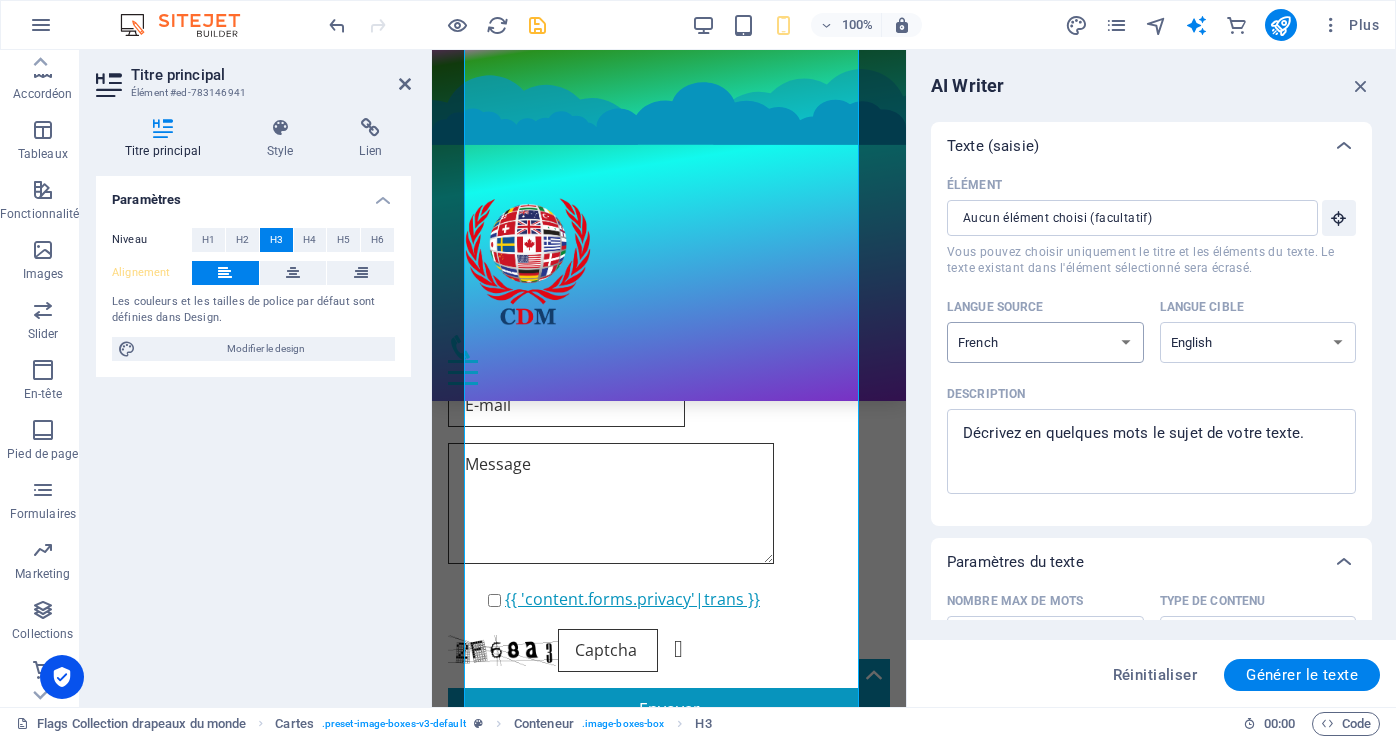 click on "Albanian Arabic Armenian Awadhi Azerbaijani Bashkir Basque Belarusian Bengali Bhojpuri Bosnian Brazilian Portuguese Bulgarian Cantonese (Yue) Catalan Chhattisgarhi Chinese Croatian Czech Danish Dogri Dutch English Estonian Faroese Finnish French Galician Georgian German Greek Gujarati Haryanvi Hindi Hungarian Indonesian Irish Italian Japanese Javanese Kannada Kashmiri Kazakh Konkani Korean Kyrgyz Latvian Lithuanian Macedonian Maithili Malay Maltese Mandarin Mandarin Chinese Marathi Marwari Min Nan Moldovan Mongolian Montenegrin Nepali Norwegian Oriya Pashto Persian (Farsi) Polish Portuguese Punjabi Rajasthani Romanian Russian Sanskrit Santali Serbian Sindhi Sinhala Slovak Slovene Slovenian Spanish Ukrainian Urdu Uzbek Vietnamese Welsh Wu" at bounding box center (1045, 342) 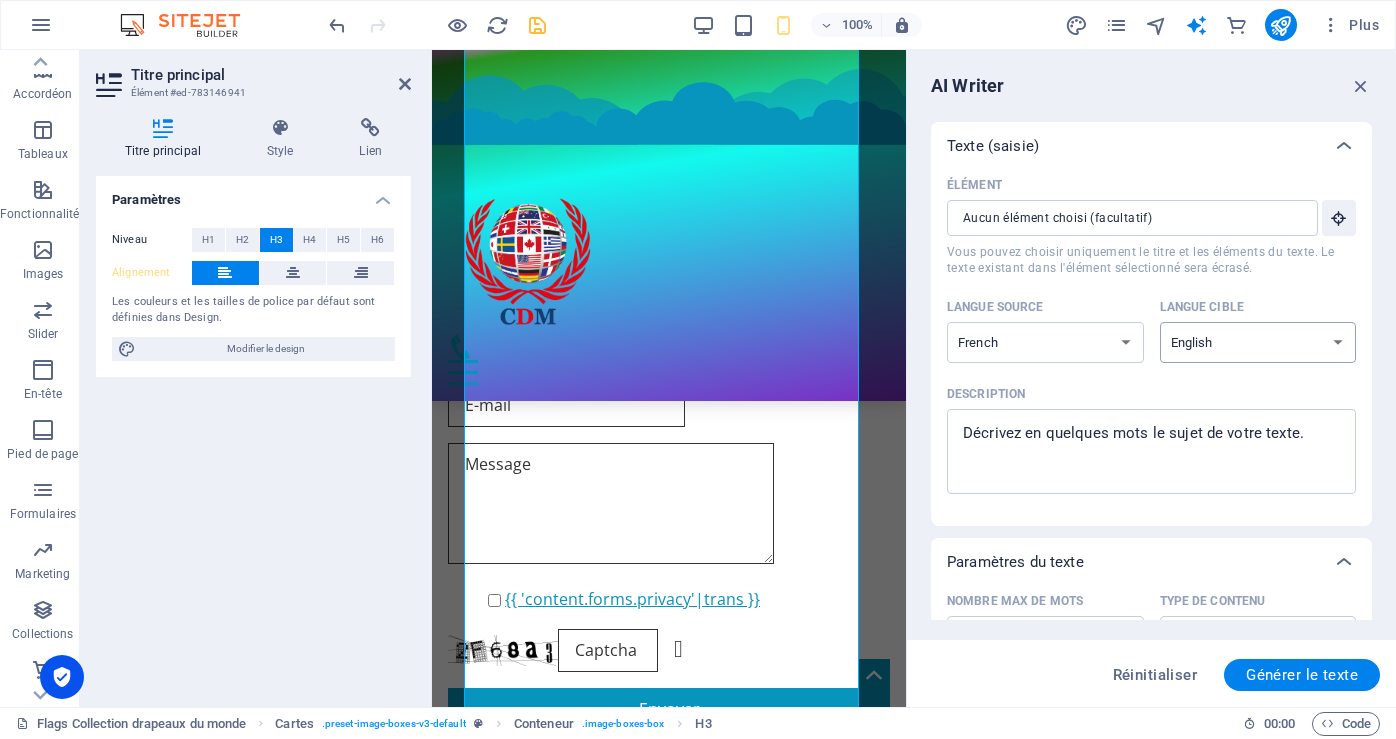 click on "Albanian Arabic Armenian Awadhi Azerbaijani Bashkir Basque Belarusian Bengali Bhojpuri Bosnian Brazilian Portuguese Bulgarian Cantonese (Yue) Catalan Chhattisgarhi Chinese Croatian Czech Danish Dogri Dutch English Estonian Faroese Finnish French Galician Georgian German Greek Gujarati Haryanvi Hindi Hungarian Indonesian Irish Italian Japanese Javanese Kannada Kashmiri Kazakh Konkani Korean Kyrgyz Latvian Lithuanian Macedonian Maithili Malay Maltese Mandarin Mandarin Chinese Marathi Marwari Min Nan Moldovan Mongolian Montenegrin Nepali Norwegian Oriya Pashto Persian (Farsi) Polish Portuguese Punjabi Rajasthani Romanian Russian Sanskrit Santali Serbian Sindhi Sinhala Slovak Slovene Slovenian Spanish Ukrainian Urdu Uzbek Vietnamese Welsh Wu" at bounding box center (1258, 342) 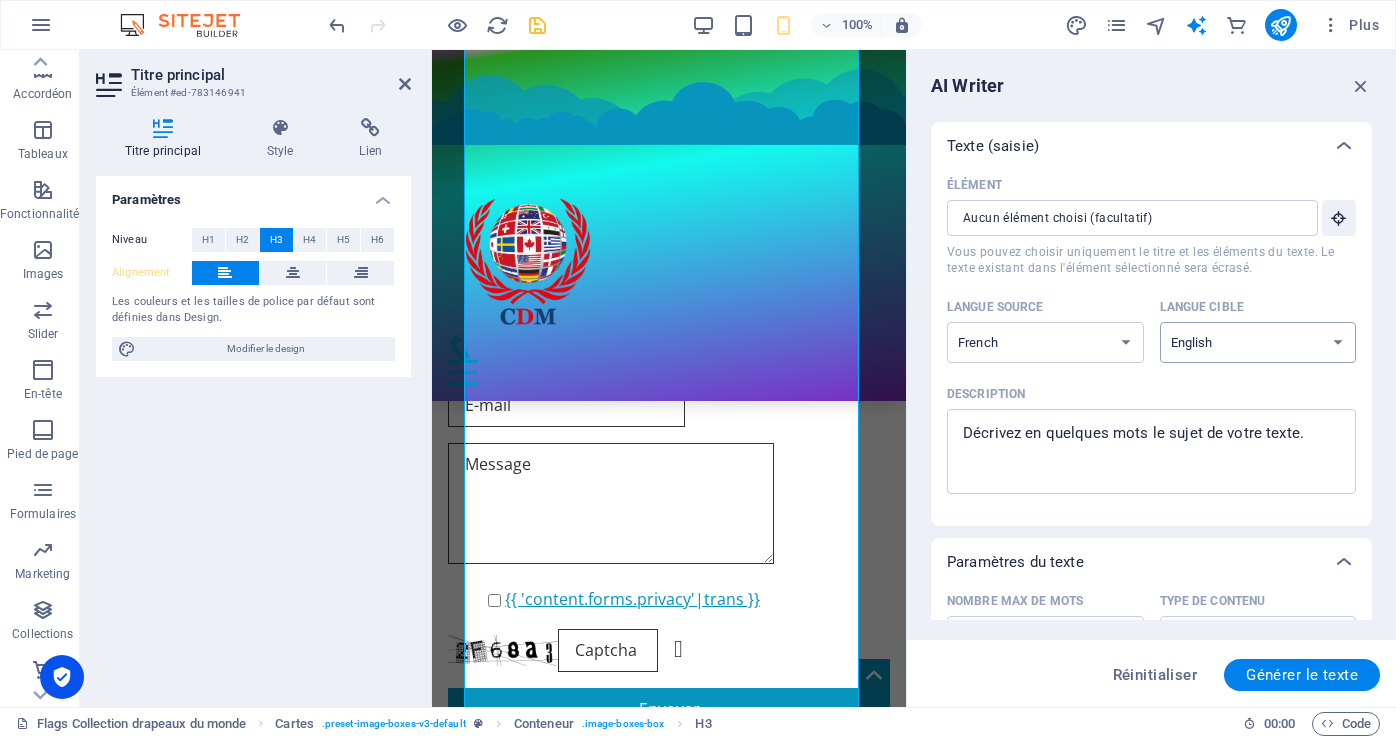 select on "French" 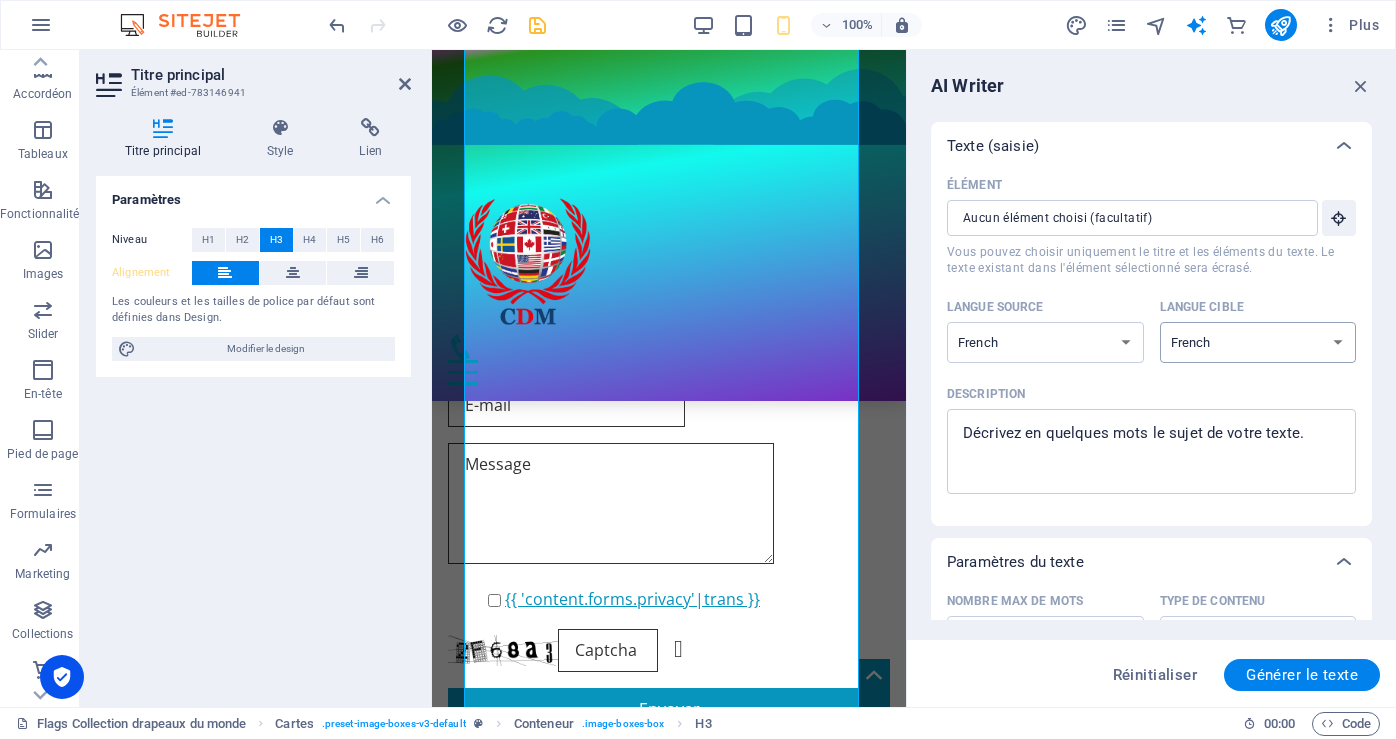 click on "Albanian Arabic Armenian Awadhi Azerbaijani Bashkir Basque Belarusian Bengali Bhojpuri Bosnian Brazilian Portuguese Bulgarian Cantonese (Yue) Catalan Chhattisgarhi Chinese Croatian Czech Danish Dogri Dutch English Estonian Faroese Finnish French Galician Georgian German Greek Gujarati Haryanvi Hindi Hungarian Indonesian Irish Italian Japanese Javanese Kannada Kashmiri Kazakh Konkani Korean Kyrgyz Latvian Lithuanian Macedonian Maithili Malay Maltese Mandarin Mandarin Chinese Marathi Marwari Min Nan Moldovan Mongolian Montenegrin Nepali Norwegian Oriya Pashto Persian (Farsi) Polish Portuguese Punjabi Rajasthani Romanian Russian Sanskrit Santali Serbian Sindhi Sinhala Slovak Slovene Slovenian Spanish Ukrainian Urdu Uzbek Vietnamese Welsh Wu" at bounding box center (1258, 342) 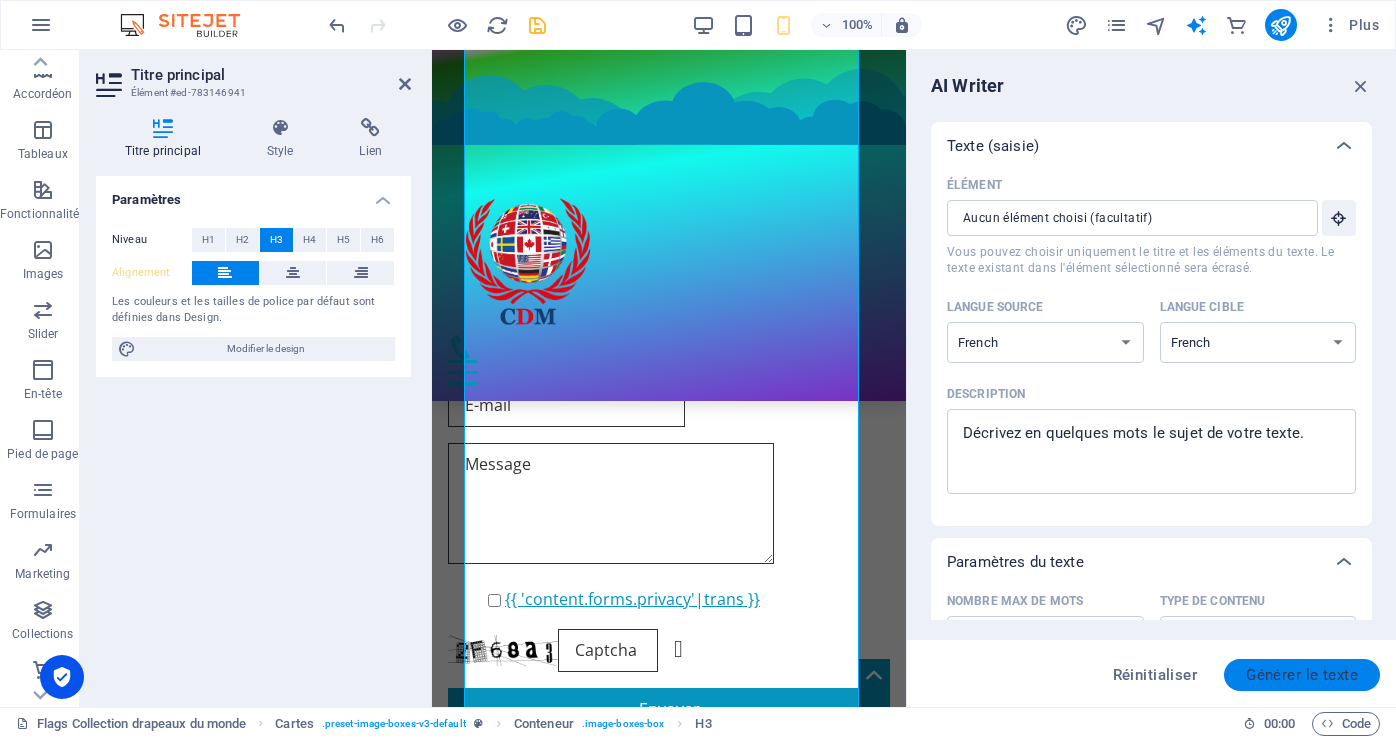 click on "Générer le texte" at bounding box center (1302, 675) 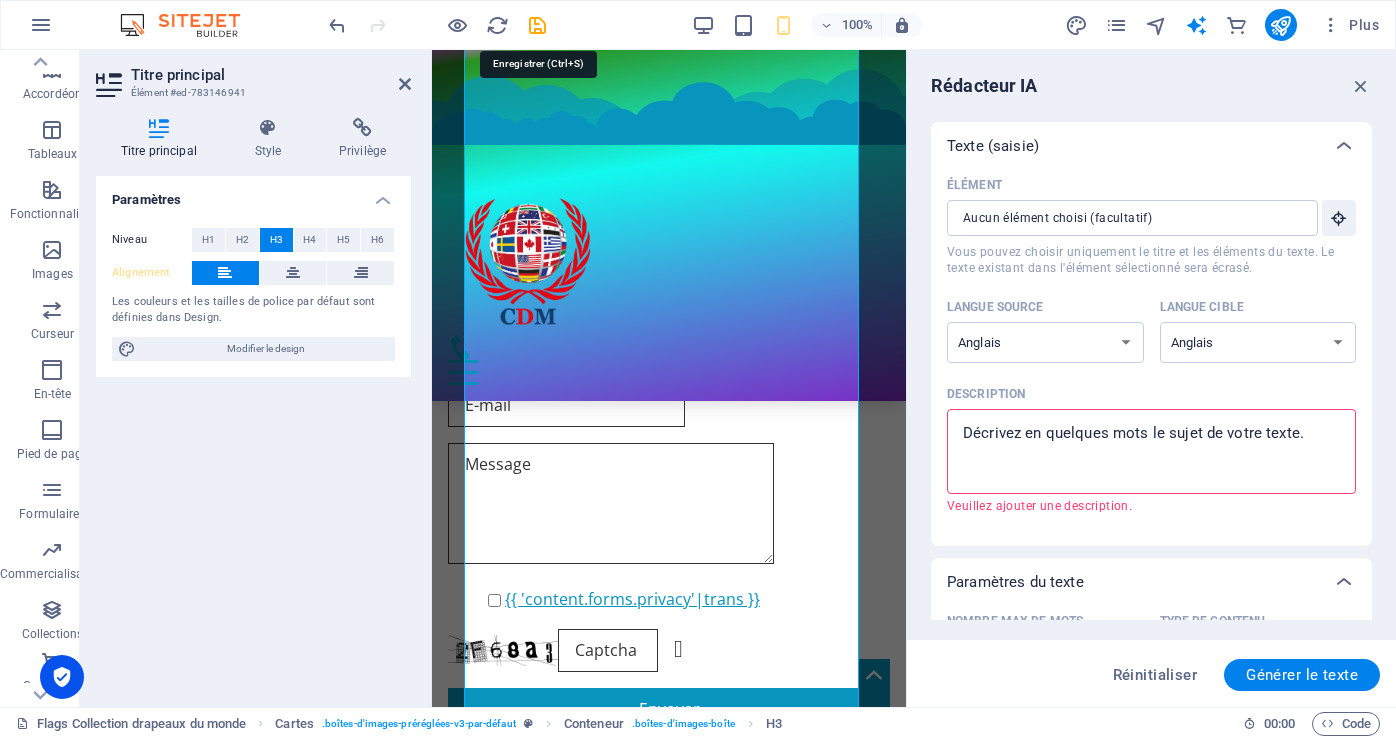 click at bounding box center [537, 25] 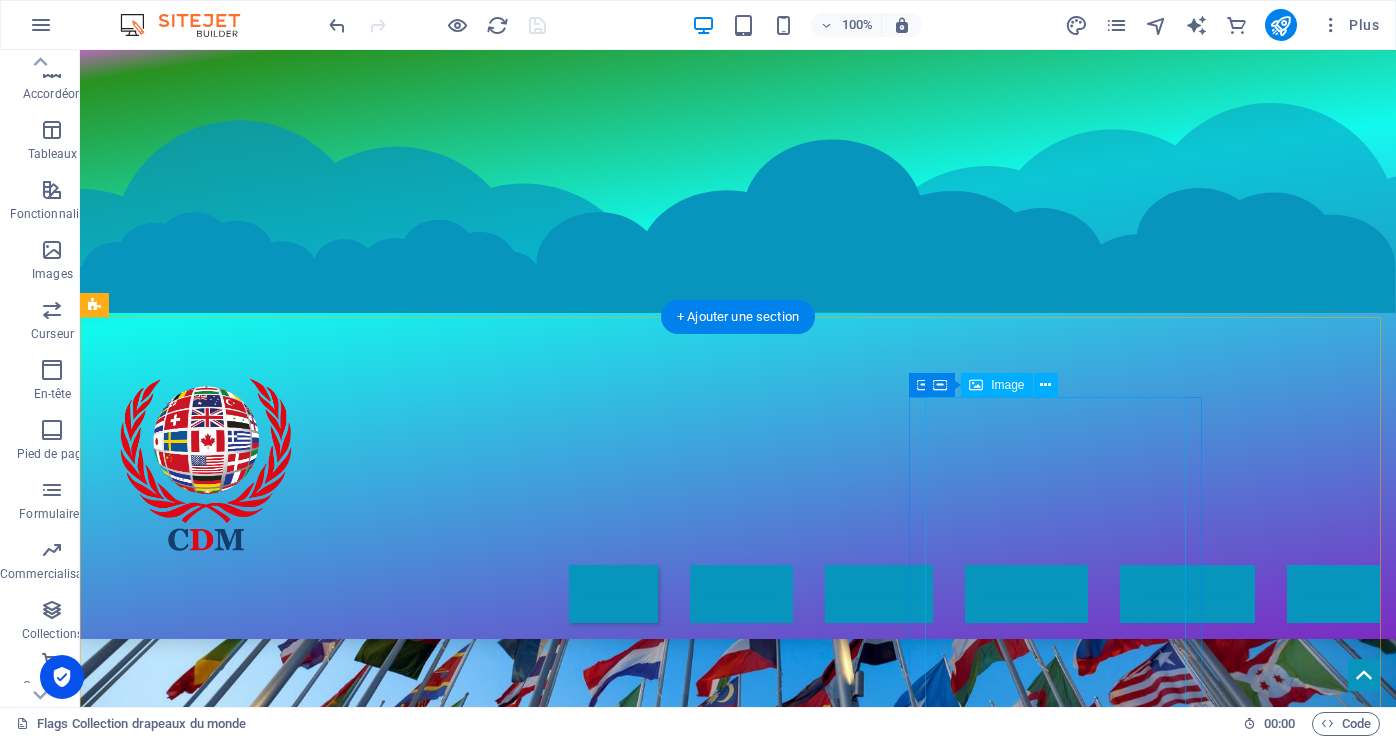 scroll, scrollTop: 7764, scrollLeft: 0, axis: vertical 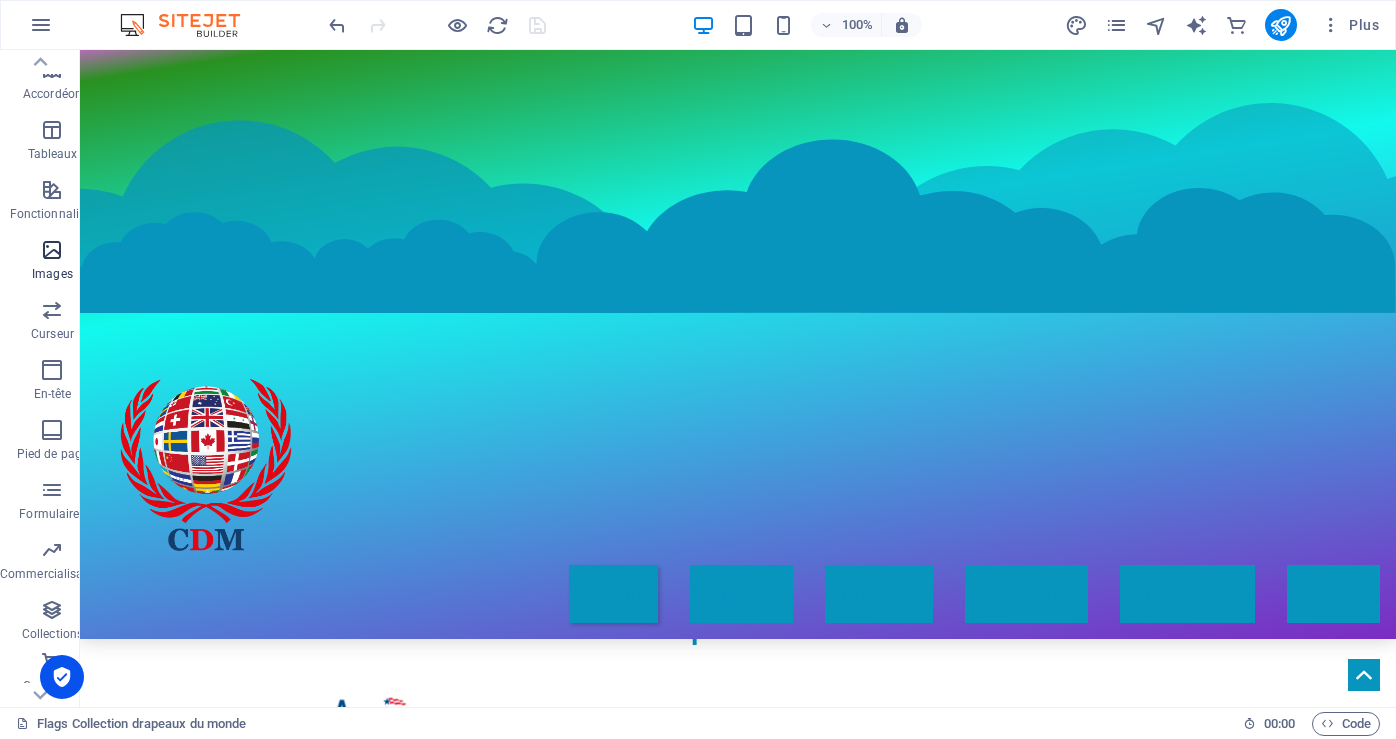 click on "Images" at bounding box center (52, 274) 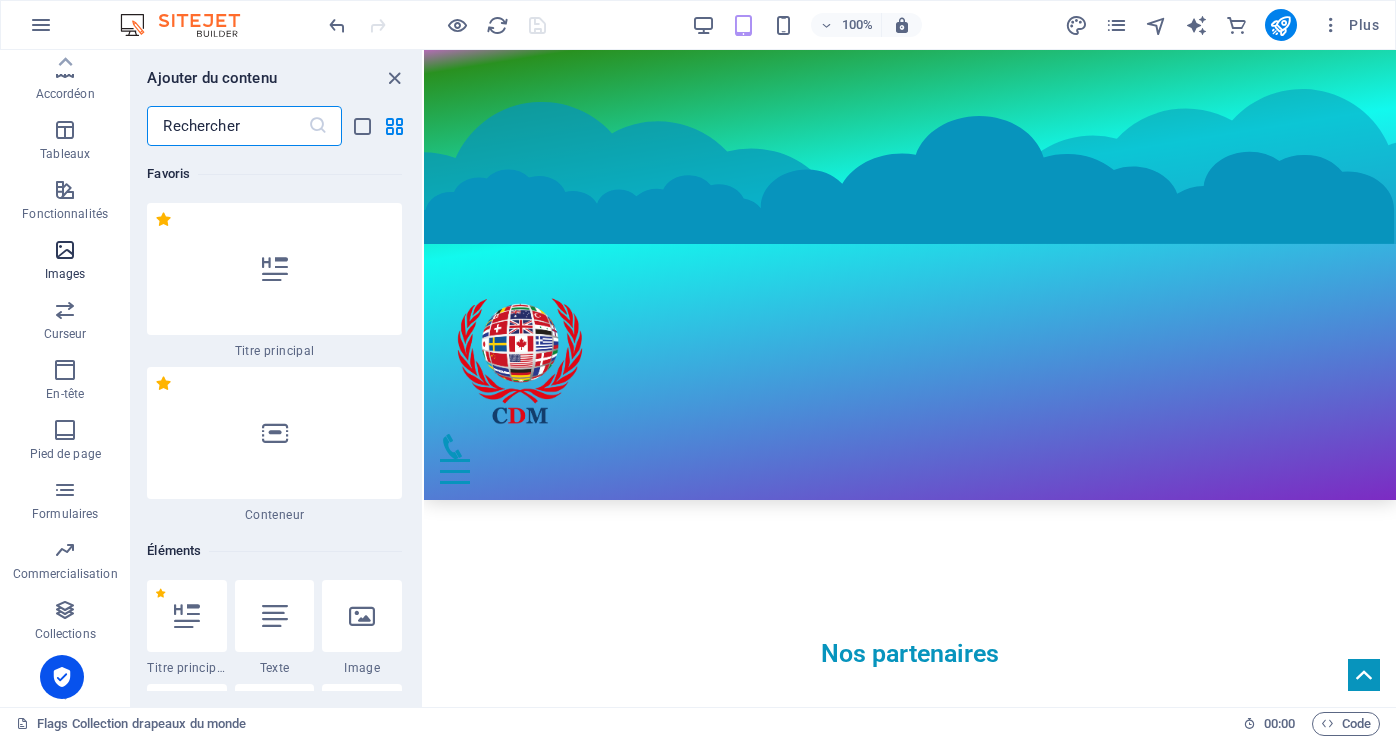 scroll, scrollTop: 8330, scrollLeft: 0, axis: vertical 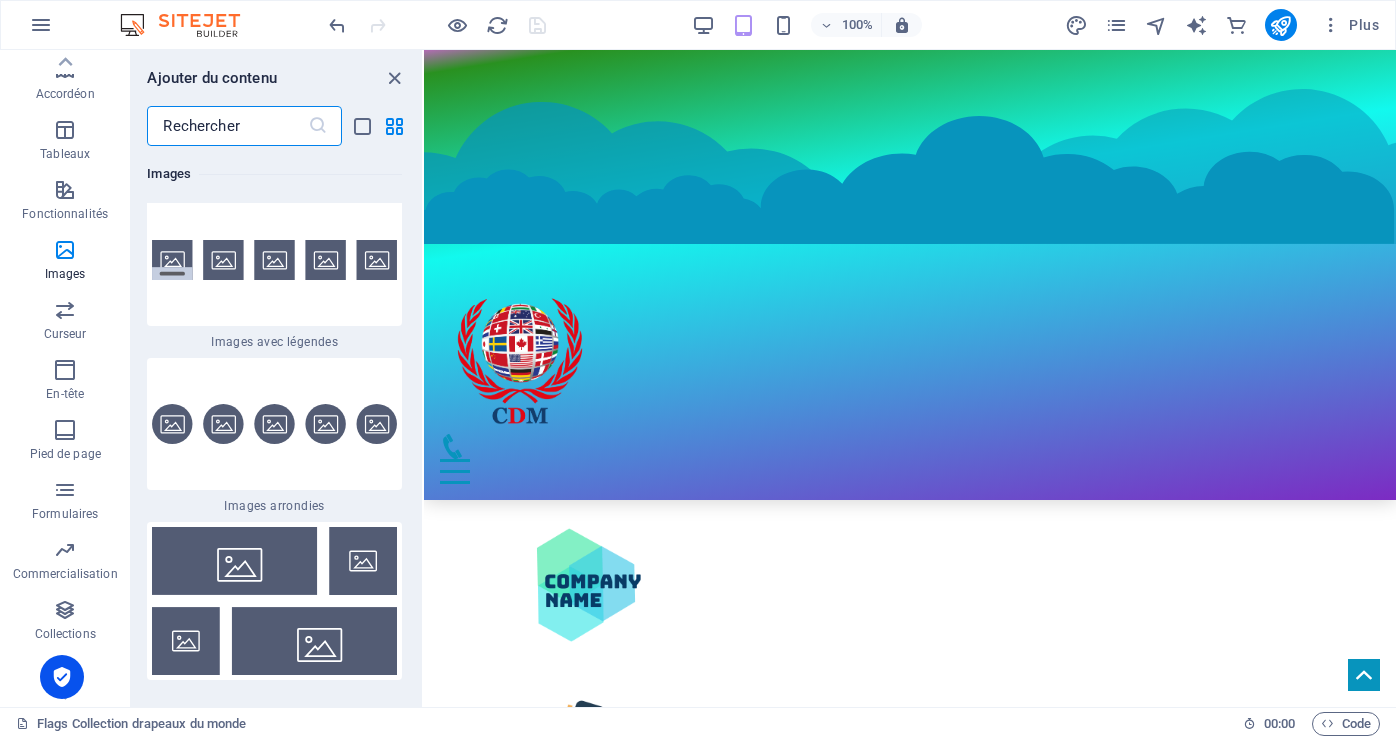 click at bounding box center [227, 126] 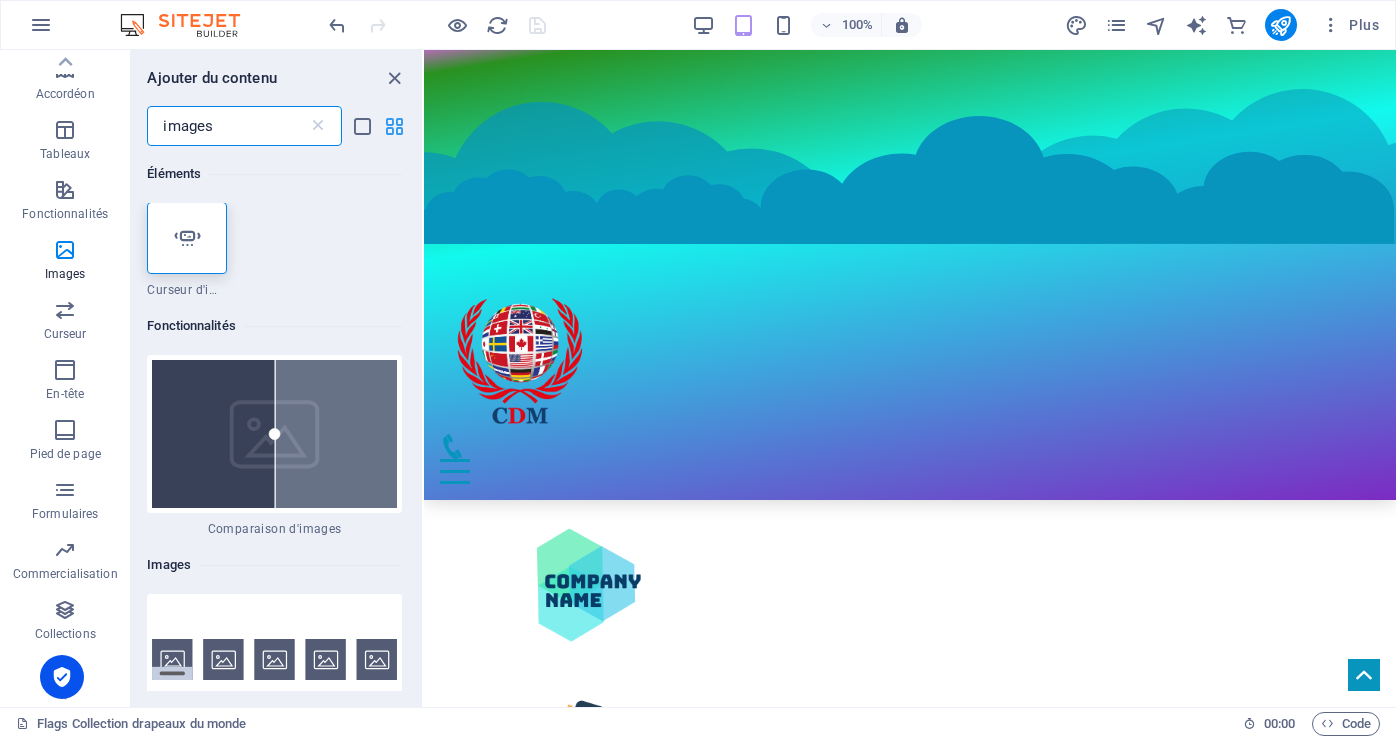 scroll, scrollTop: 0, scrollLeft: 0, axis: both 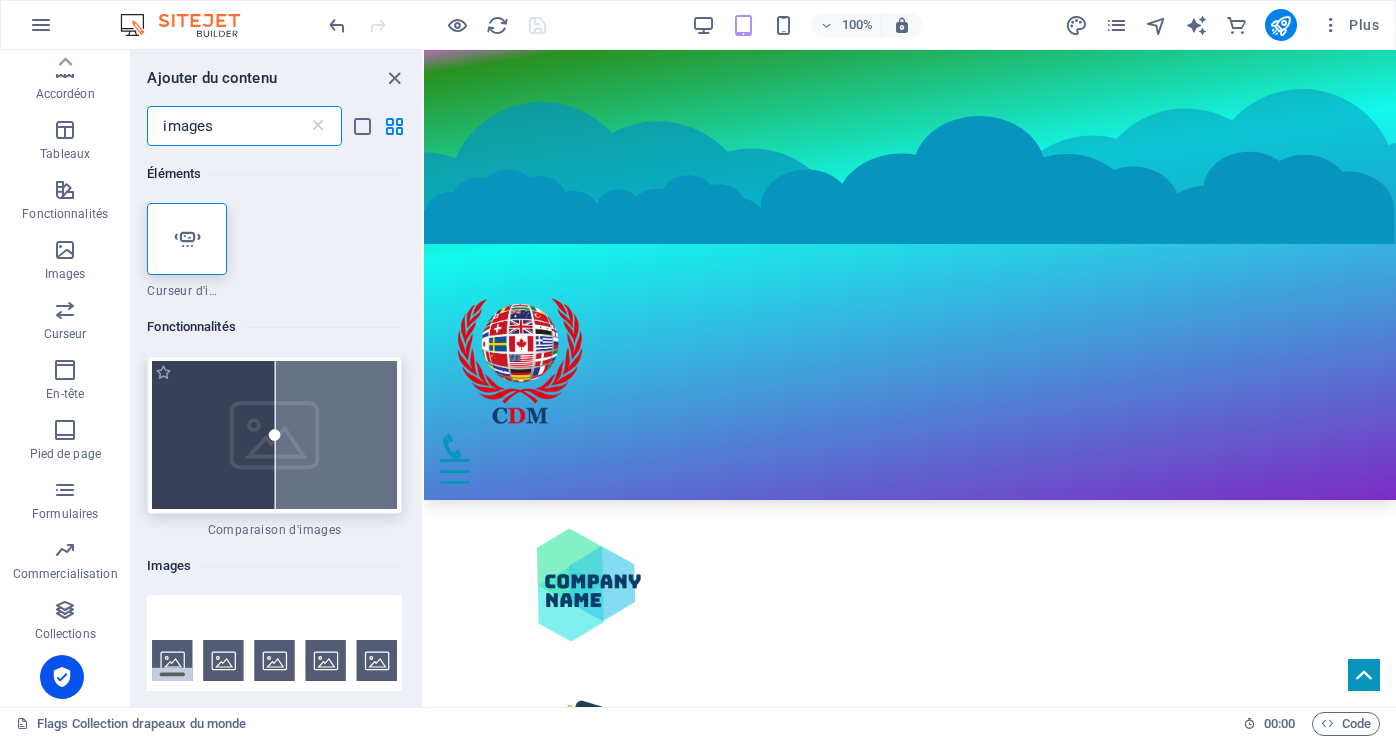 type on "images" 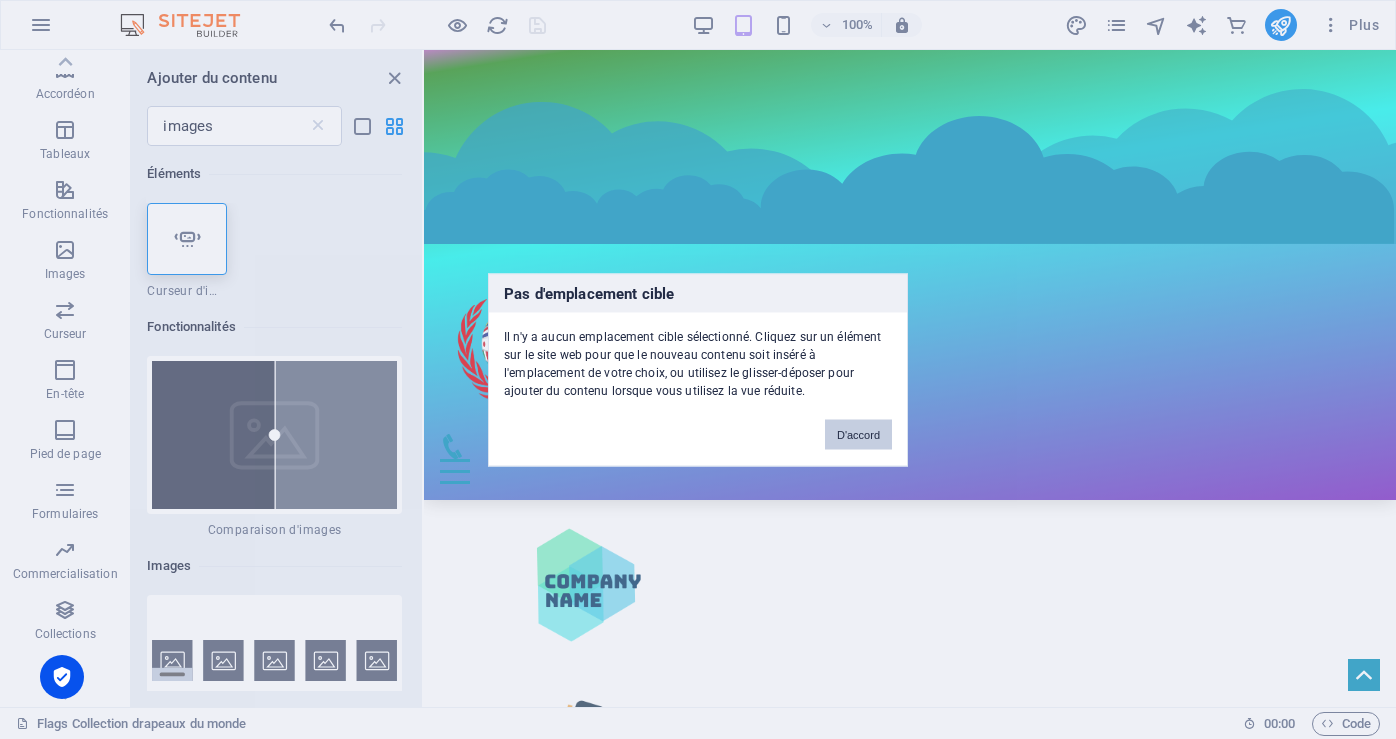 click on "D'accord" at bounding box center (858, 434) 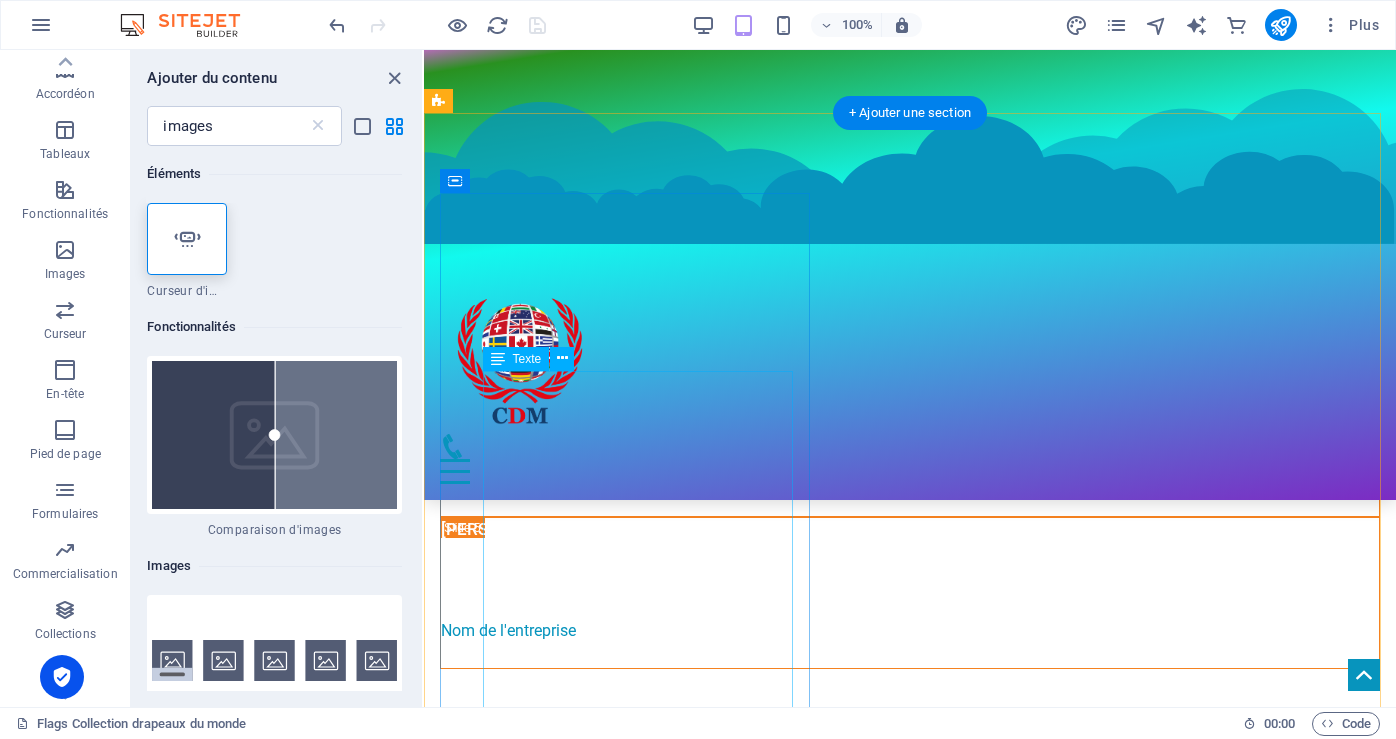 scroll, scrollTop: 11620, scrollLeft: 0, axis: vertical 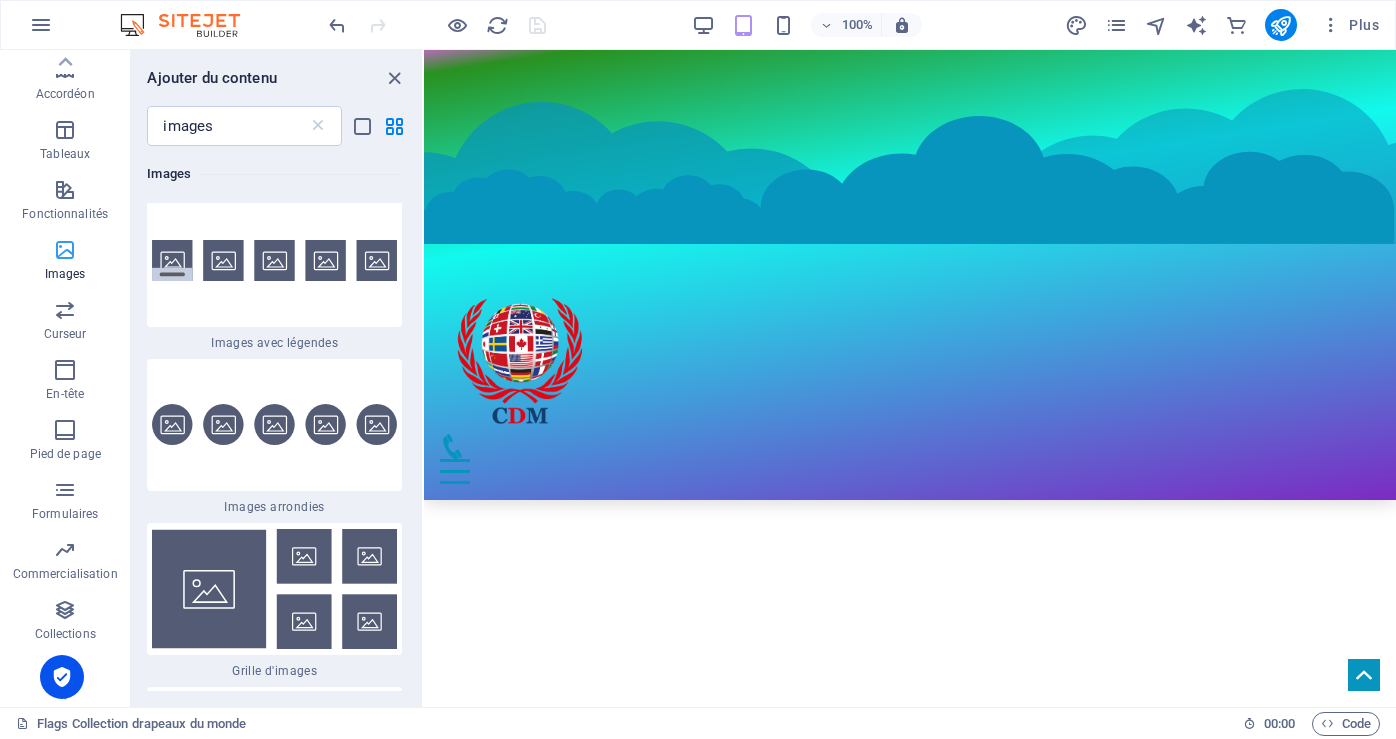 click at bounding box center (65, 250) 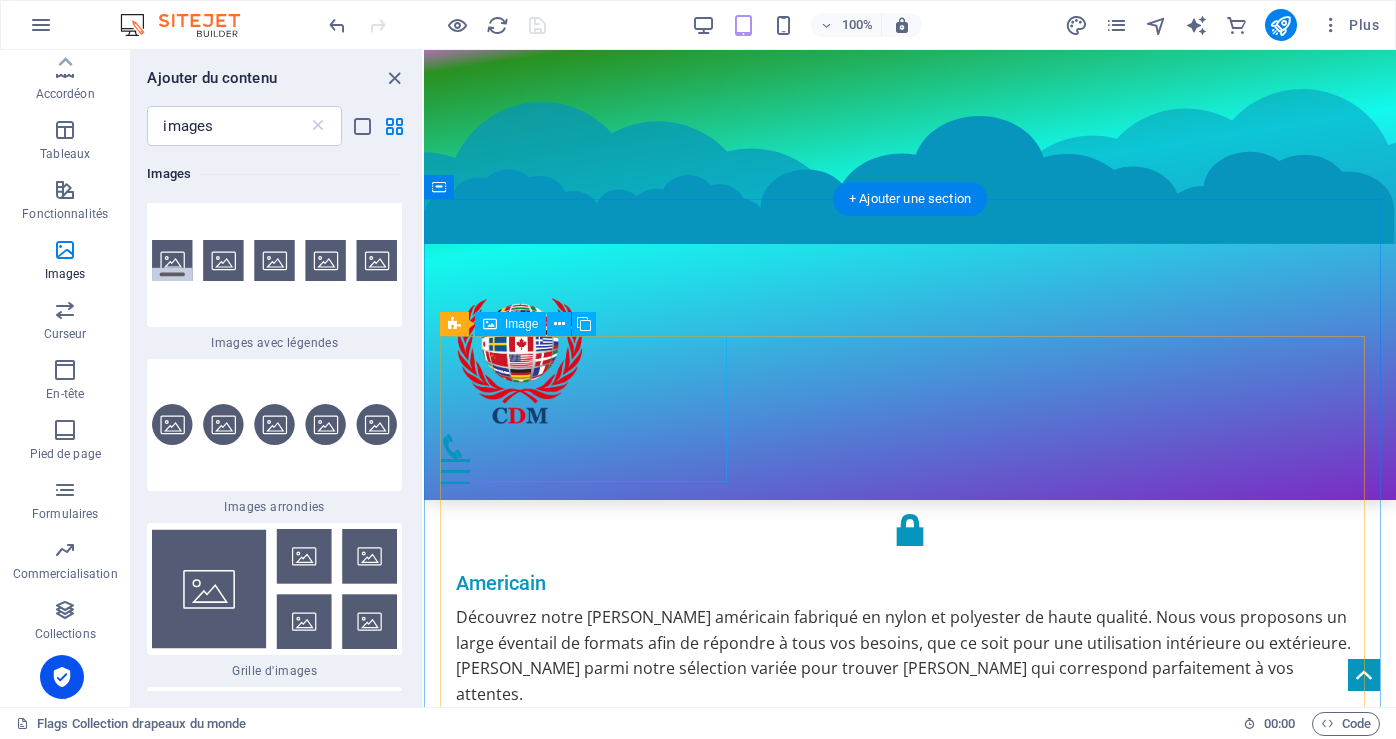 scroll, scrollTop: 5120, scrollLeft: 0, axis: vertical 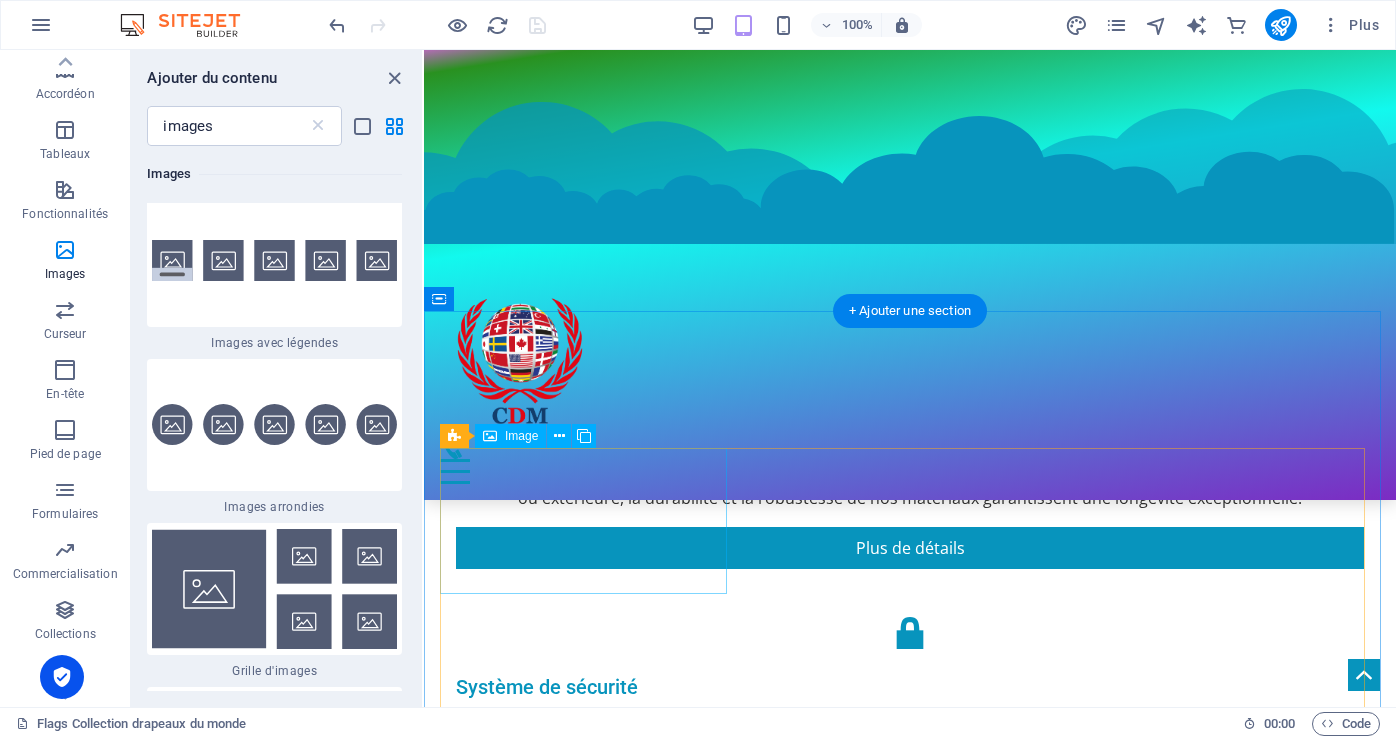 click at bounding box center [586, 3413] 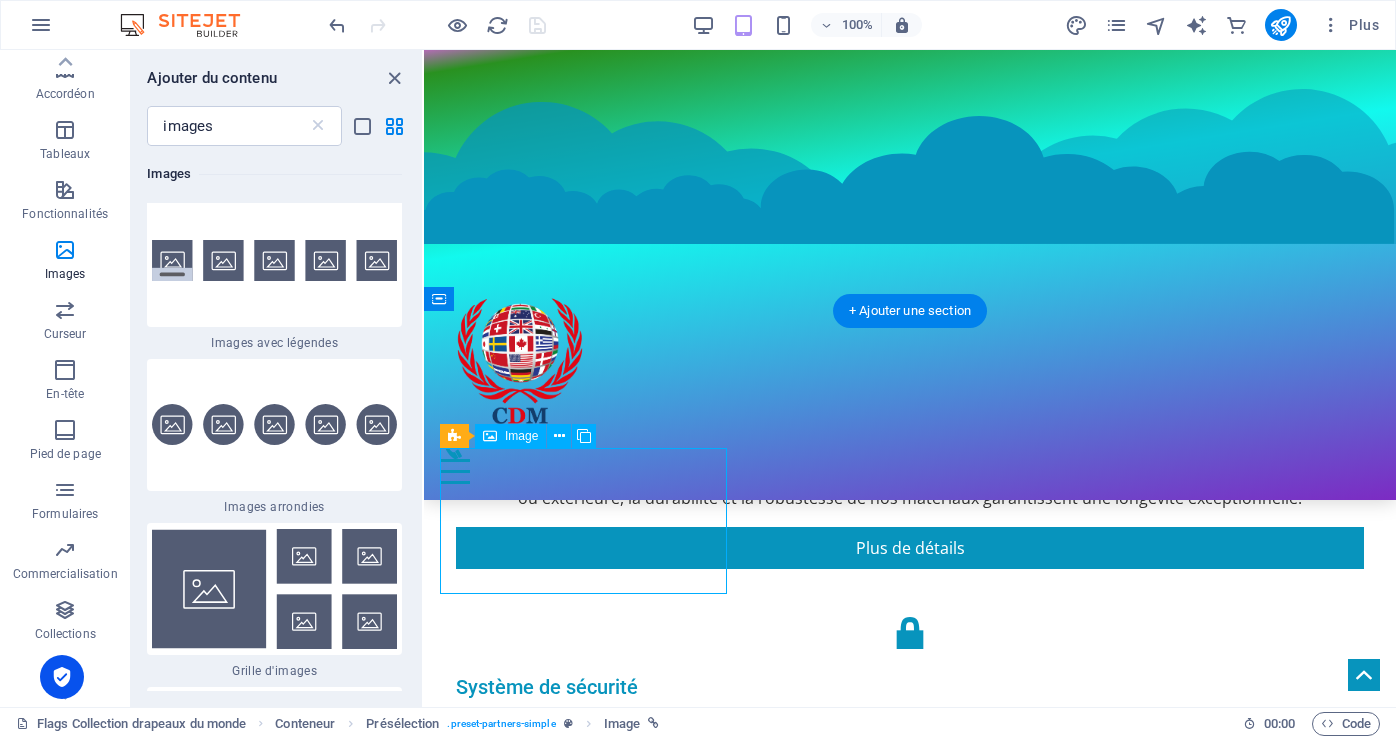 click at bounding box center [586, 3413] 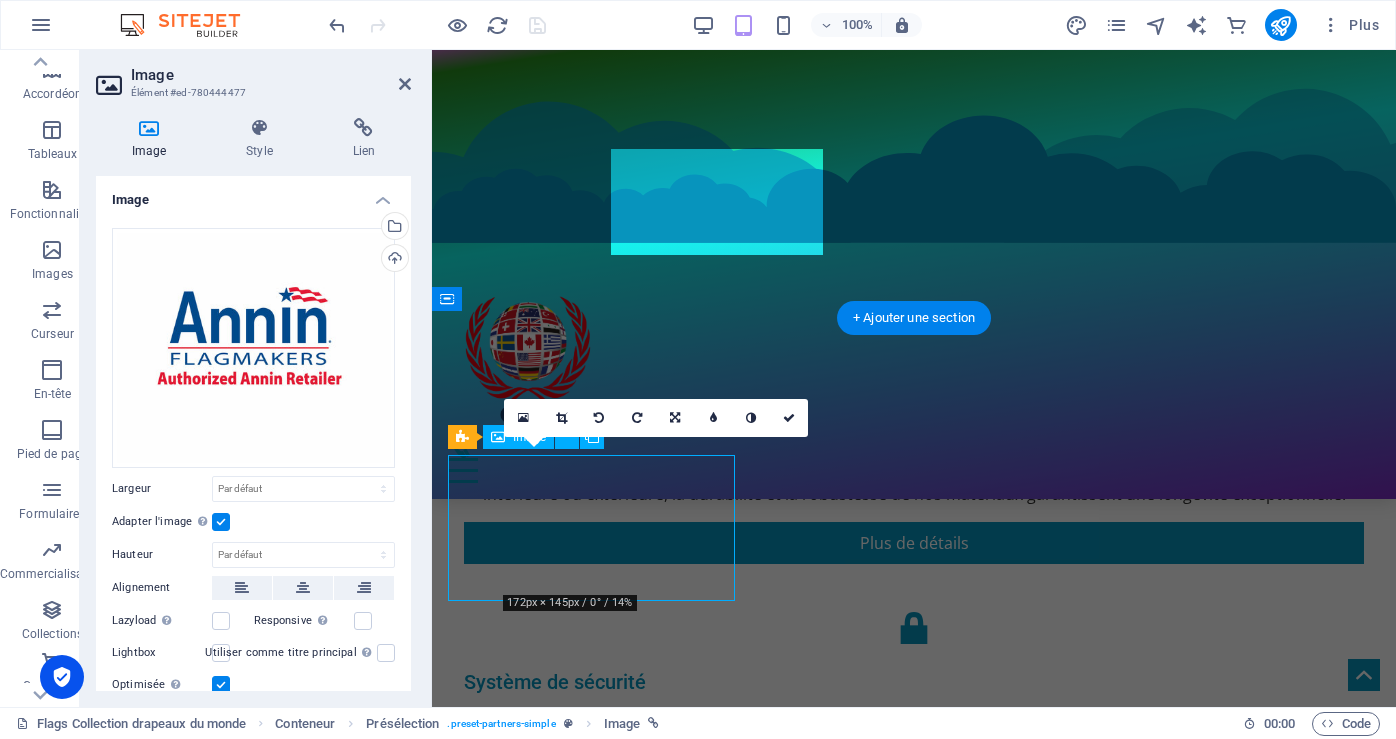 scroll, scrollTop: 5113, scrollLeft: 0, axis: vertical 